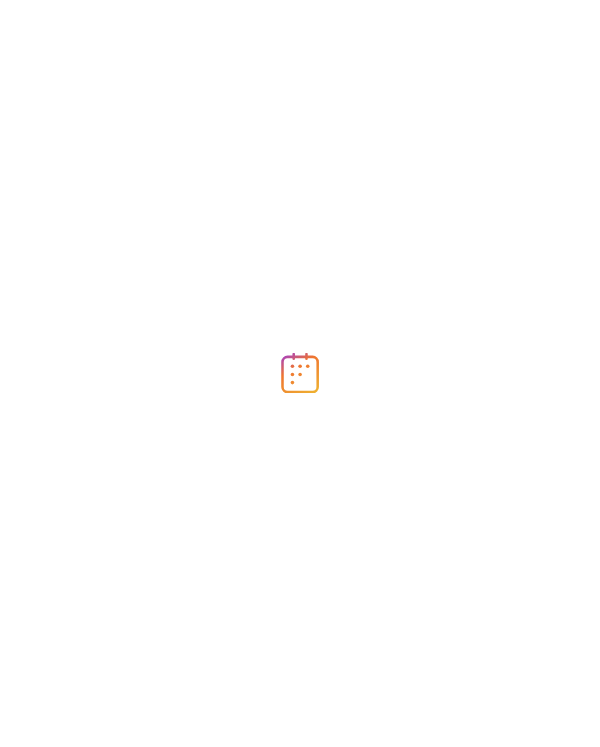 scroll, scrollTop: 0, scrollLeft: 0, axis: both 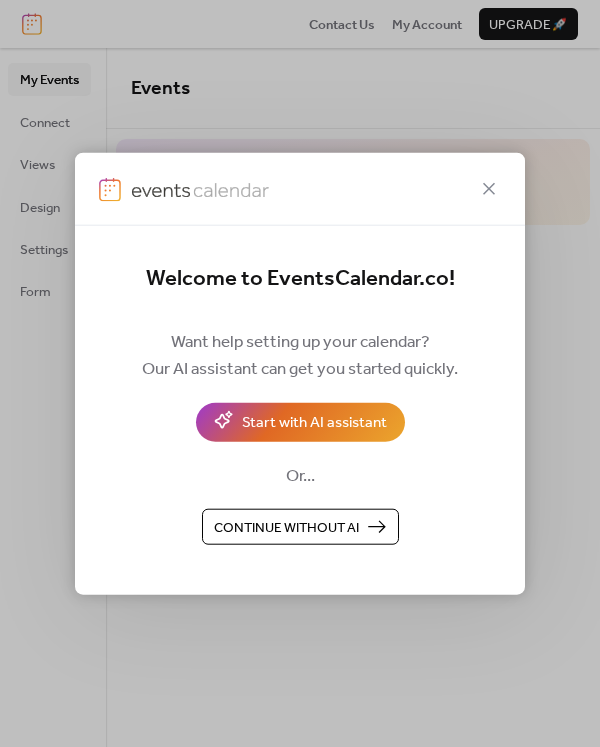 click on "Continue without AI" at bounding box center (286, 527) 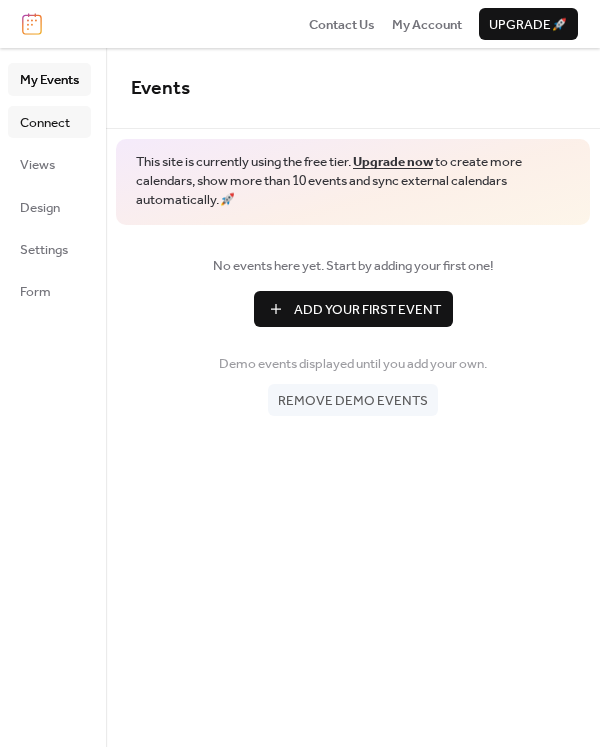 click on "Connect" at bounding box center (45, 123) 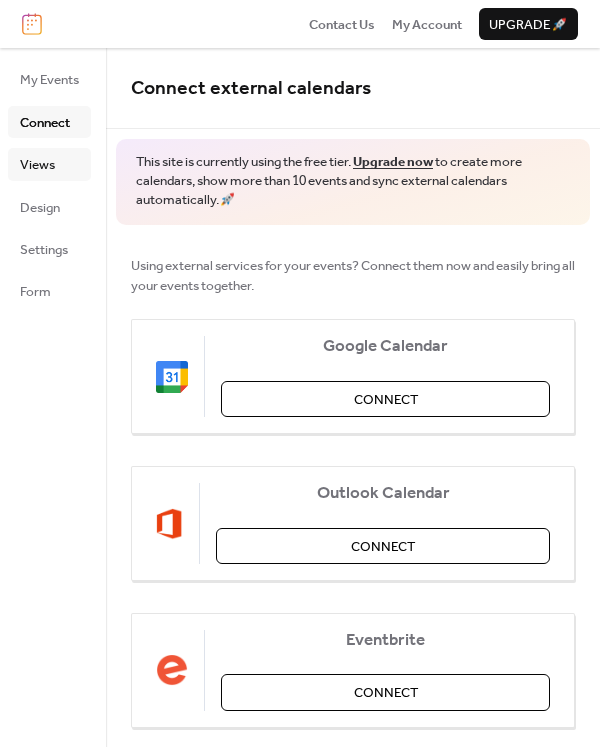 click on "Views" at bounding box center [37, 165] 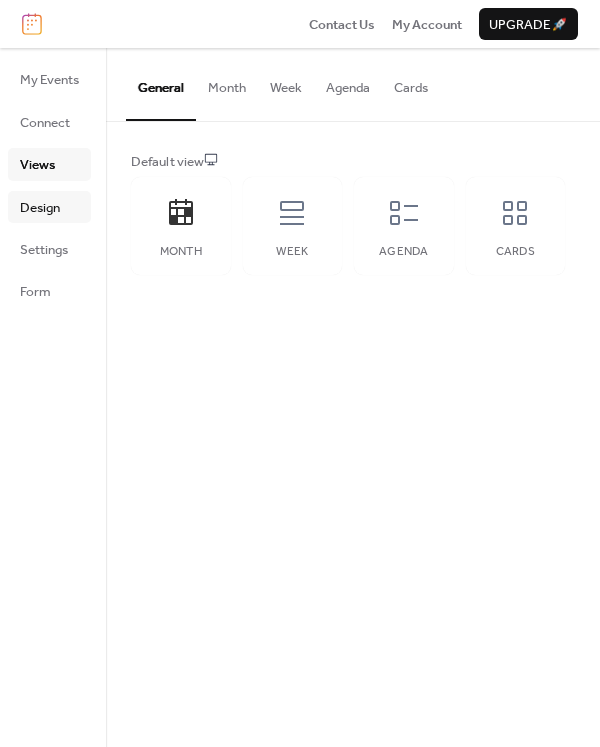 click on "Design" at bounding box center [40, 208] 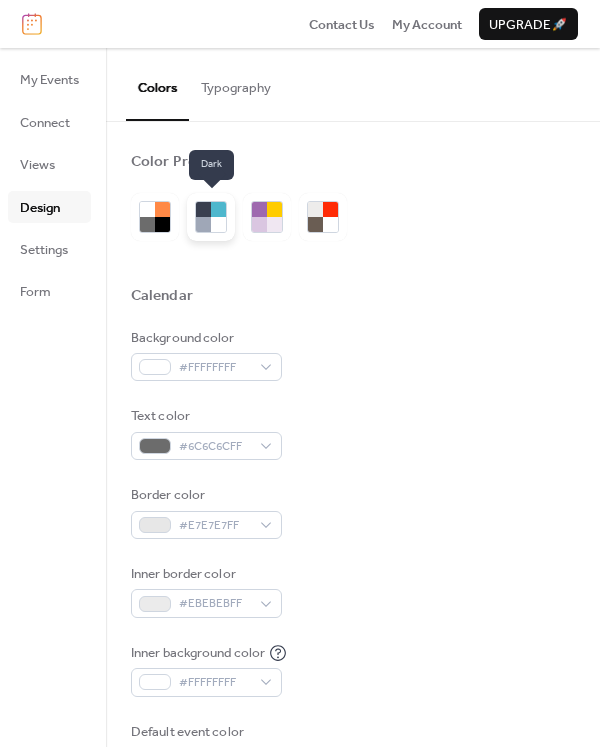 click at bounding box center [218, 209] 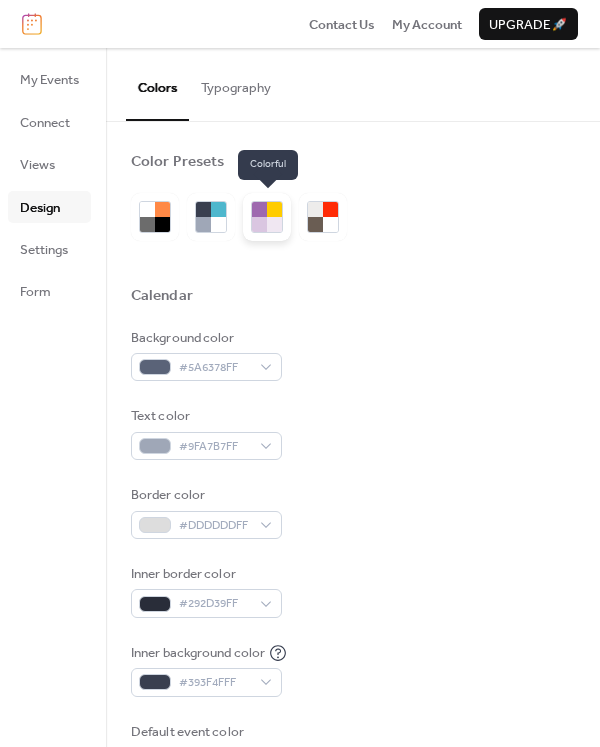click at bounding box center (259, 224) 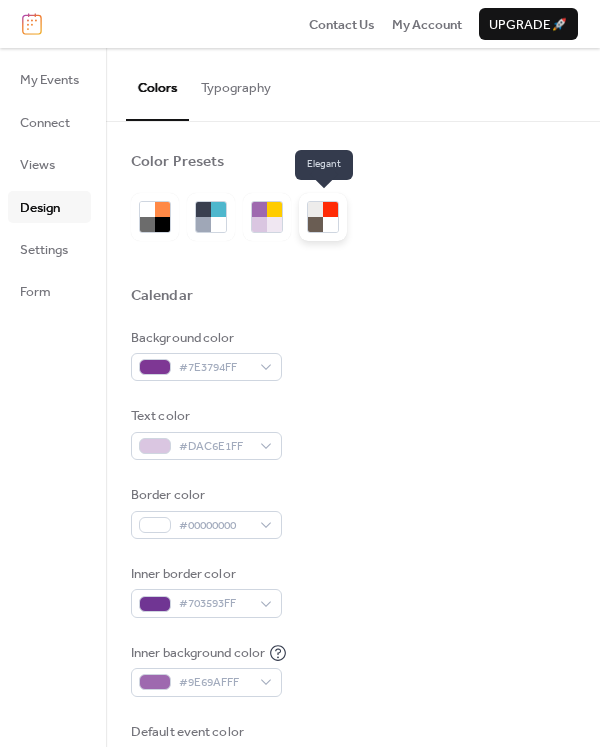 click at bounding box center (330, 224) 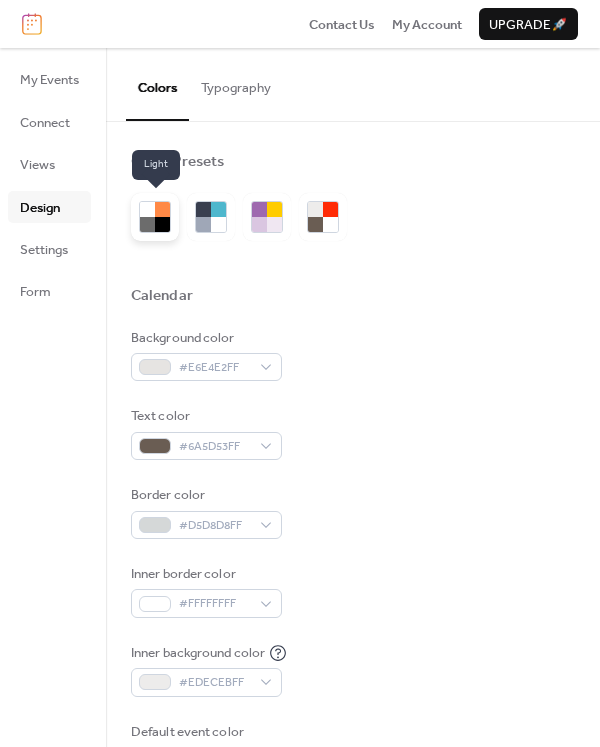 click at bounding box center [162, 224] 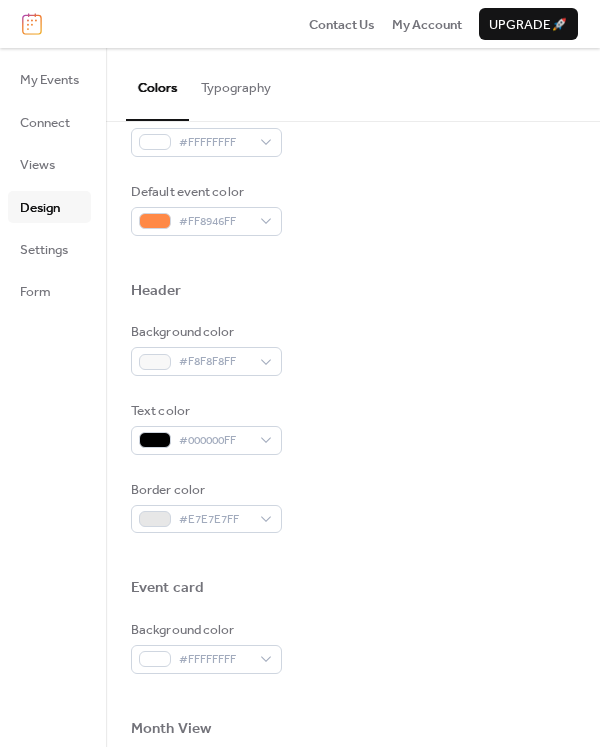 scroll, scrollTop: 552, scrollLeft: 0, axis: vertical 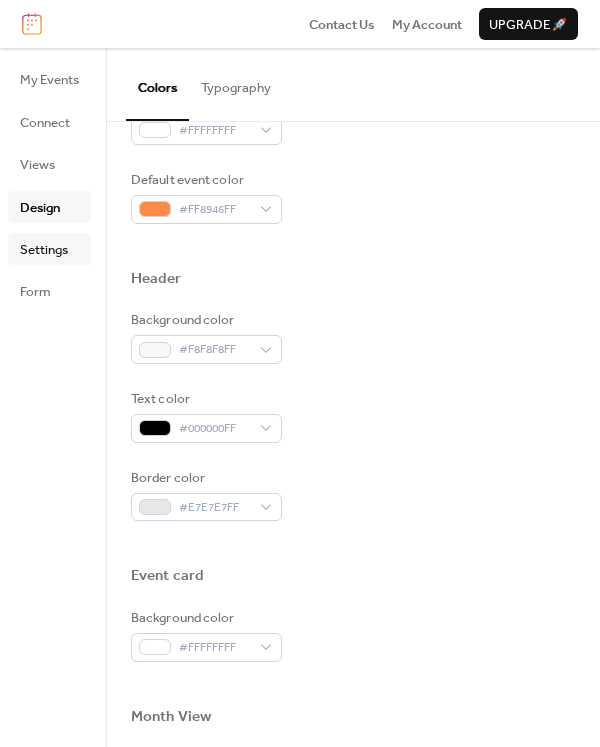 click on "Settings" at bounding box center (44, 250) 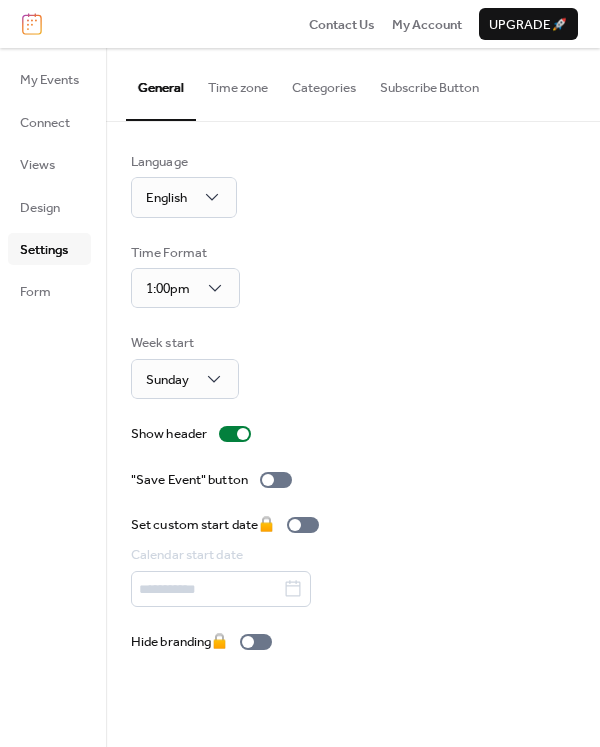 click on "Form" at bounding box center (49, 291) 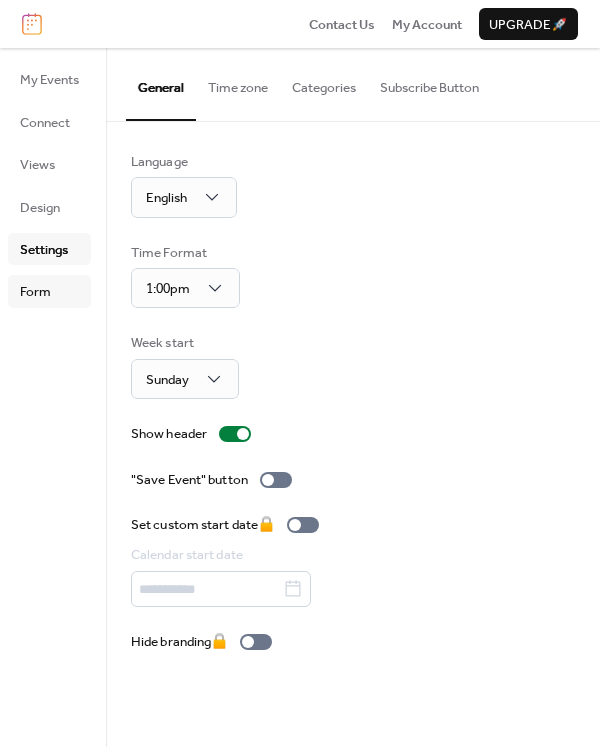 click on "Form" at bounding box center [35, 292] 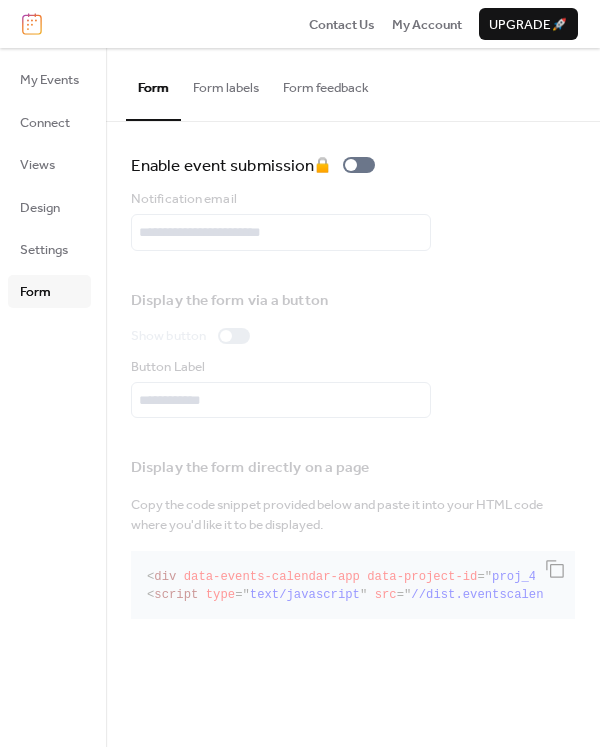 click on "Form labels" at bounding box center [226, 83] 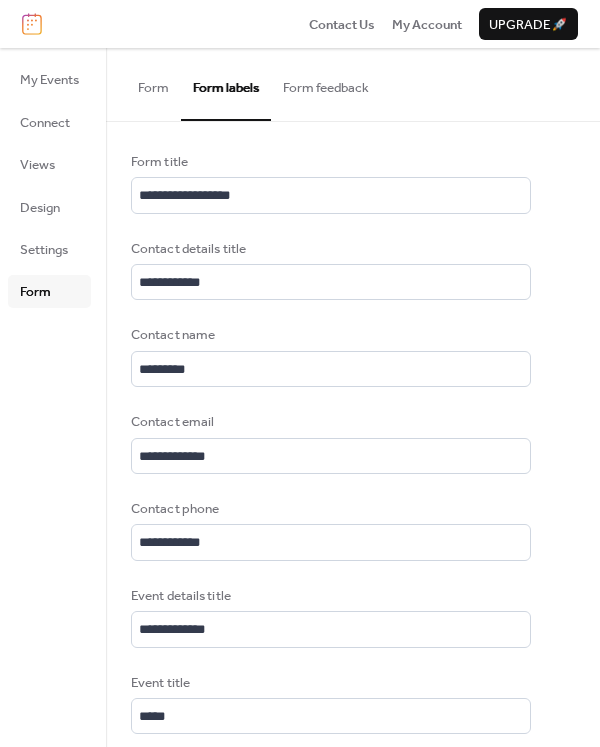 click on "Form feedback" at bounding box center [326, 83] 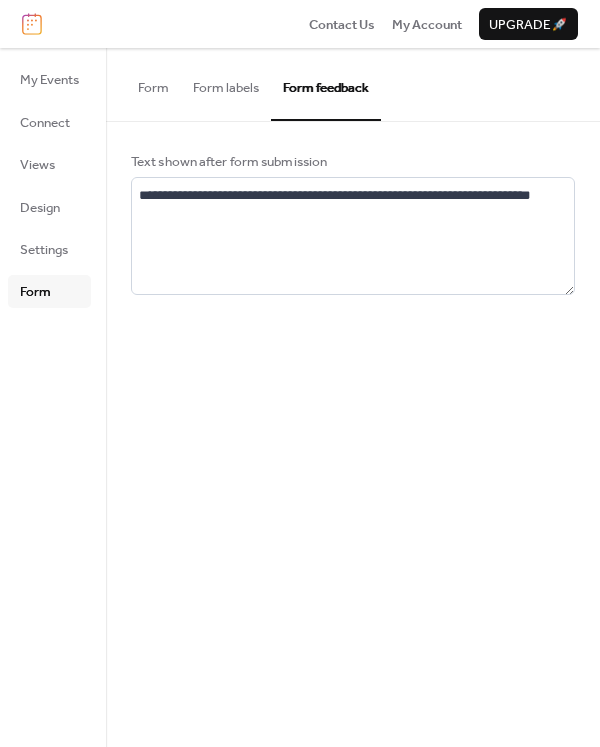 click on "Form" at bounding box center (153, 83) 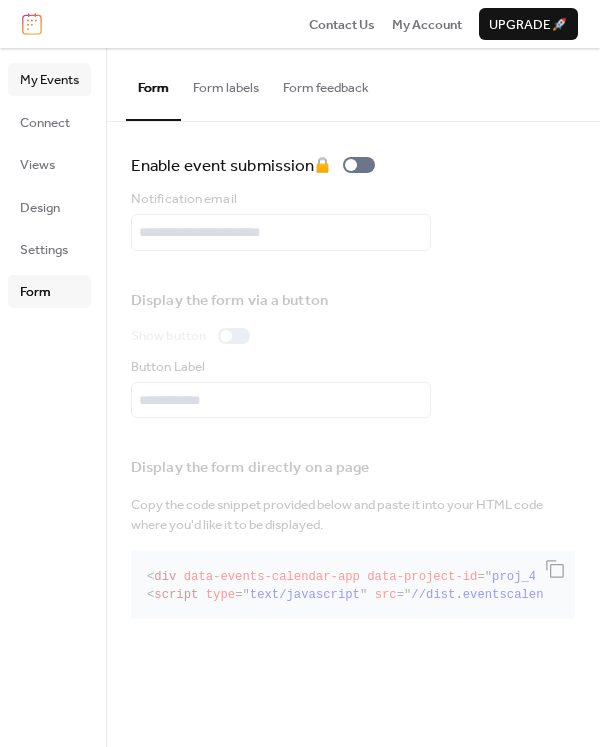click on "My Events" at bounding box center [49, 80] 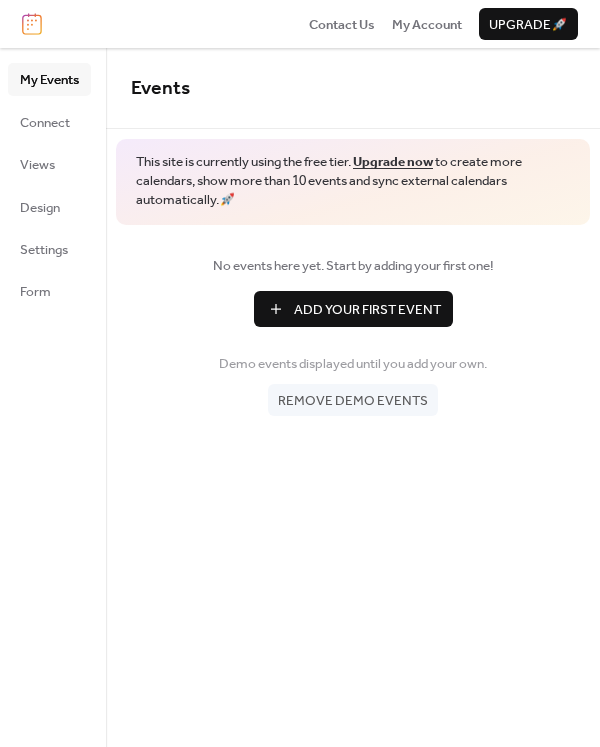 click on "Add Your First Event" at bounding box center (367, 310) 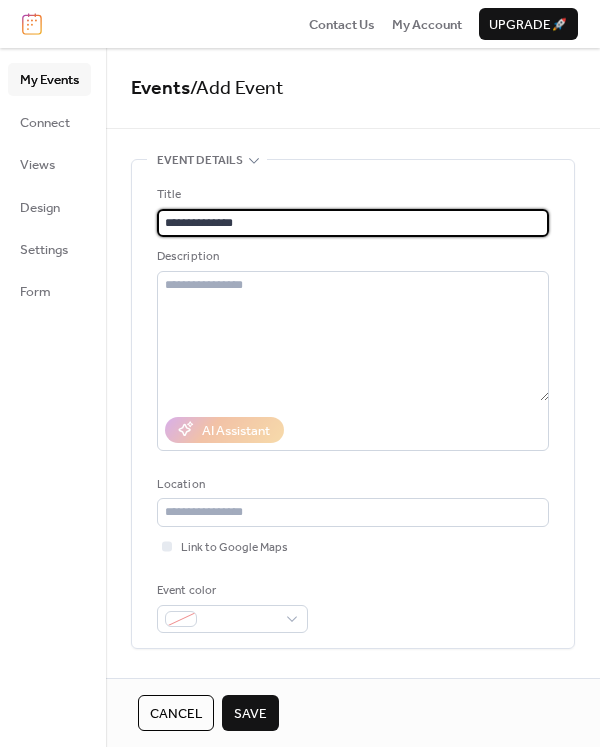 type on "**********" 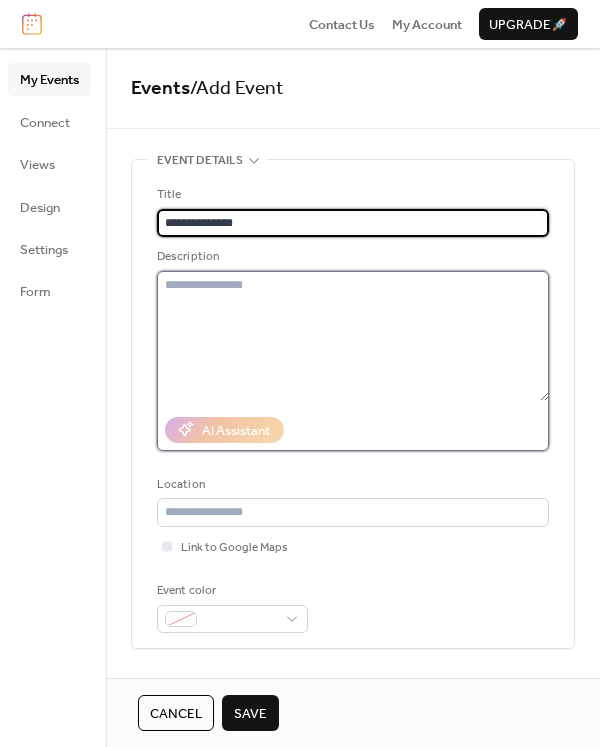 click at bounding box center [353, 336] 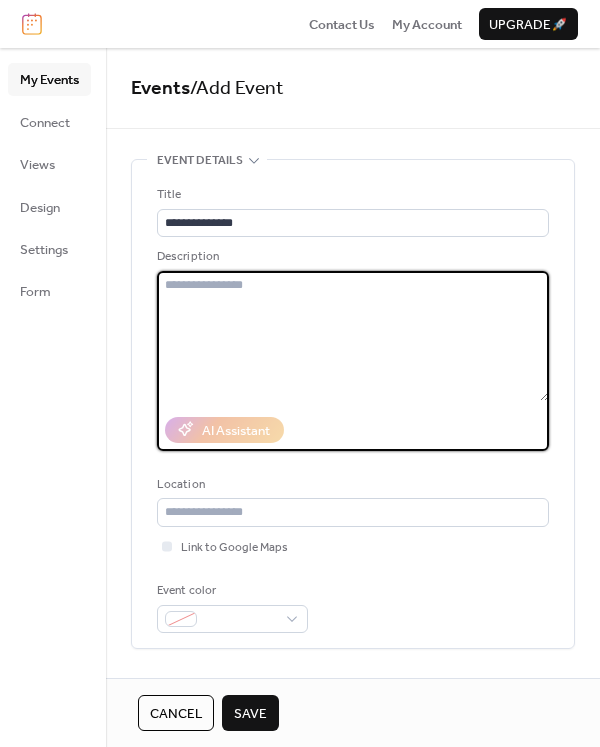 paste on "**********" 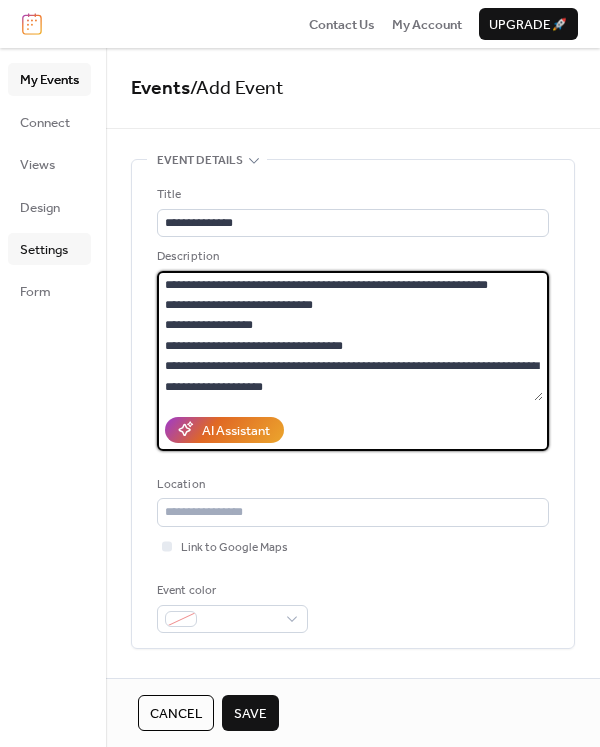 type on "**********" 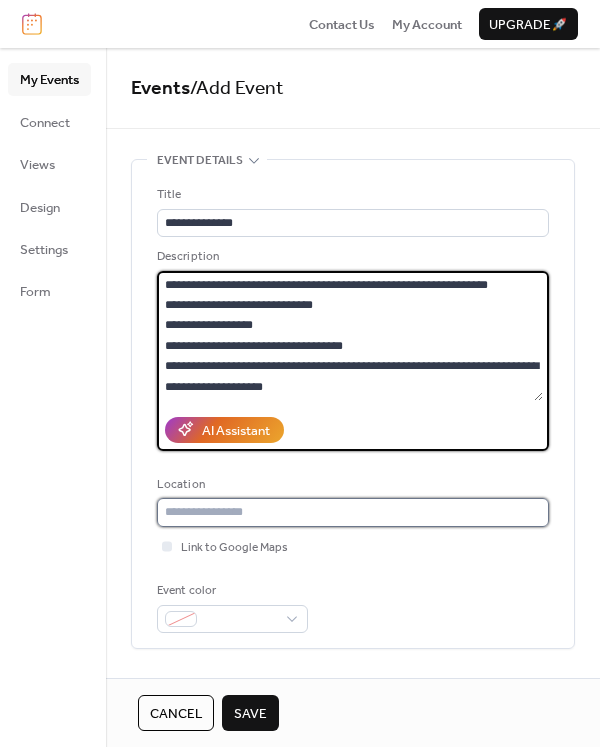 click at bounding box center [353, 512] 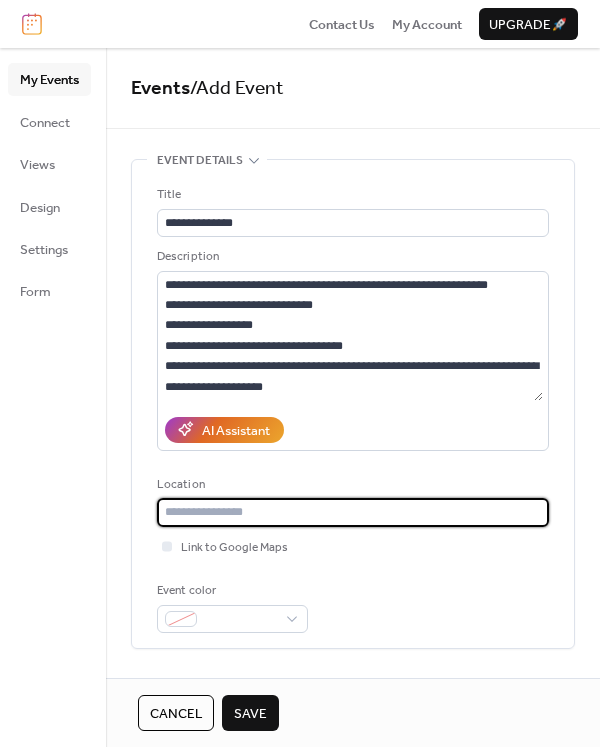 paste on "**********" 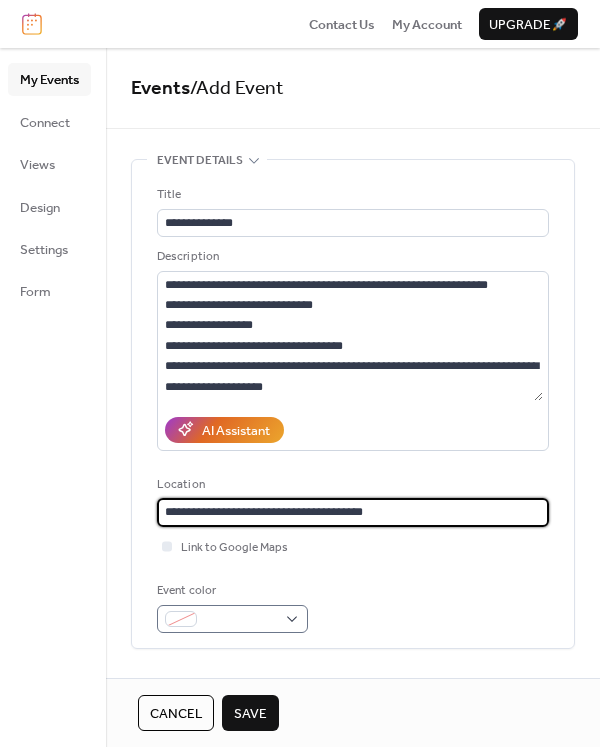 type on "**********" 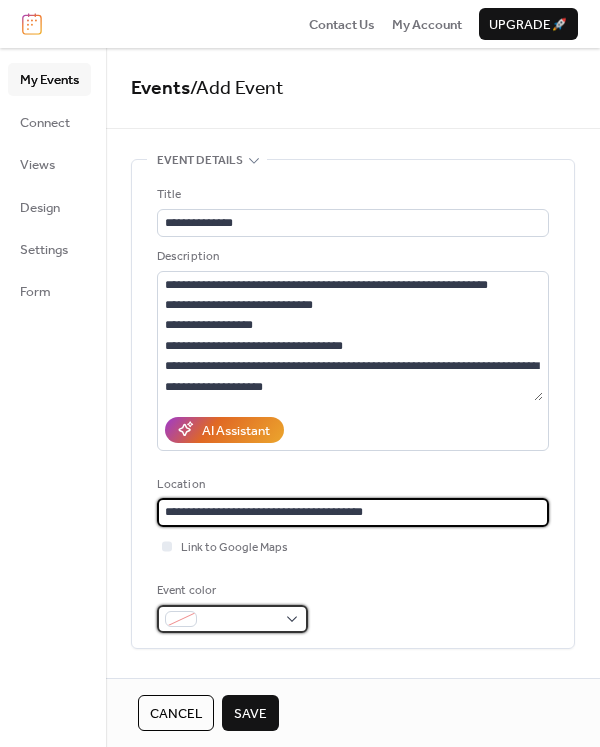 click at bounding box center (232, 619) 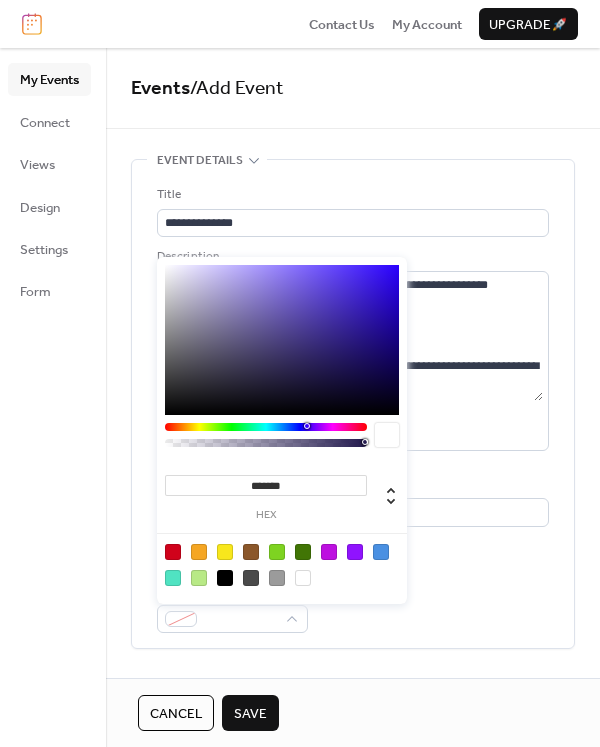 click at bounding box center (329, 552) 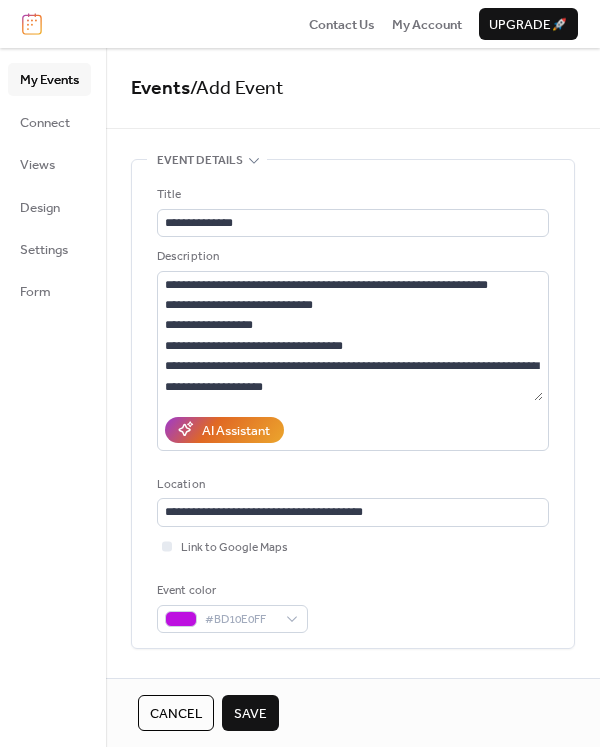 click on "**********" at bounding box center [353, 409] 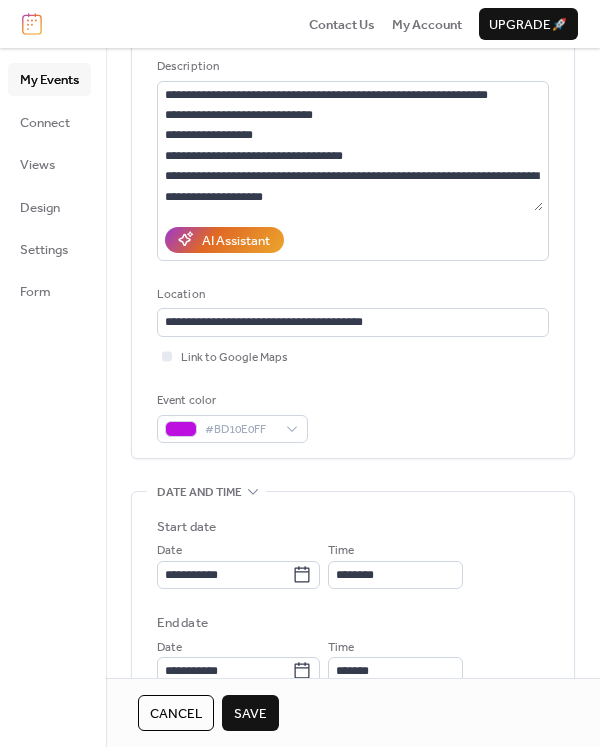 scroll, scrollTop: 191, scrollLeft: 0, axis: vertical 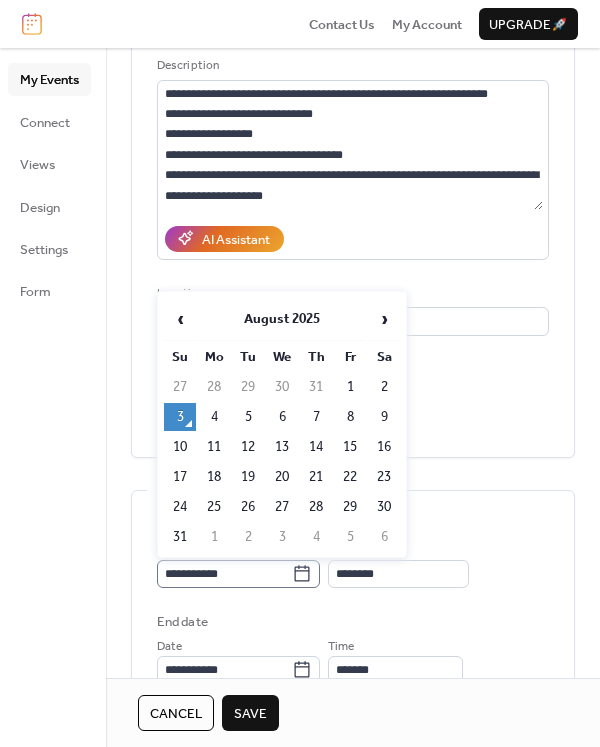 click on "**********" at bounding box center (238, 574) 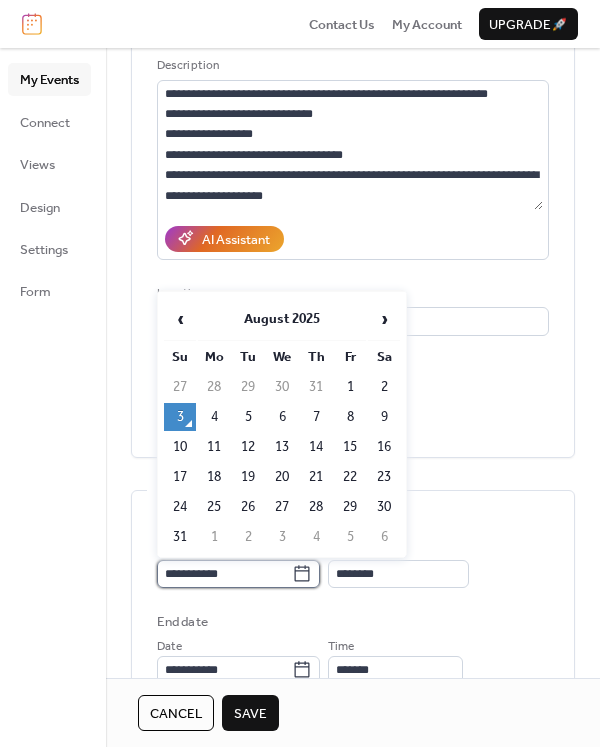 click on "**********" at bounding box center [224, 574] 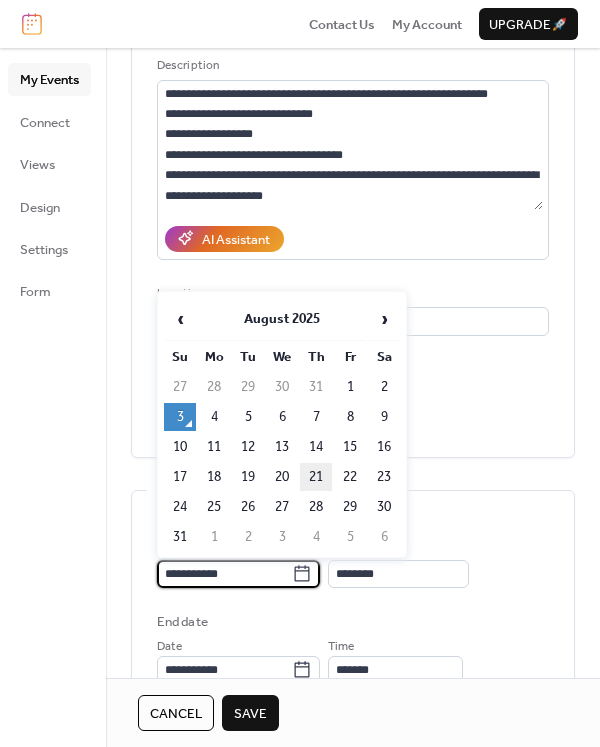 click on "21" at bounding box center [316, 477] 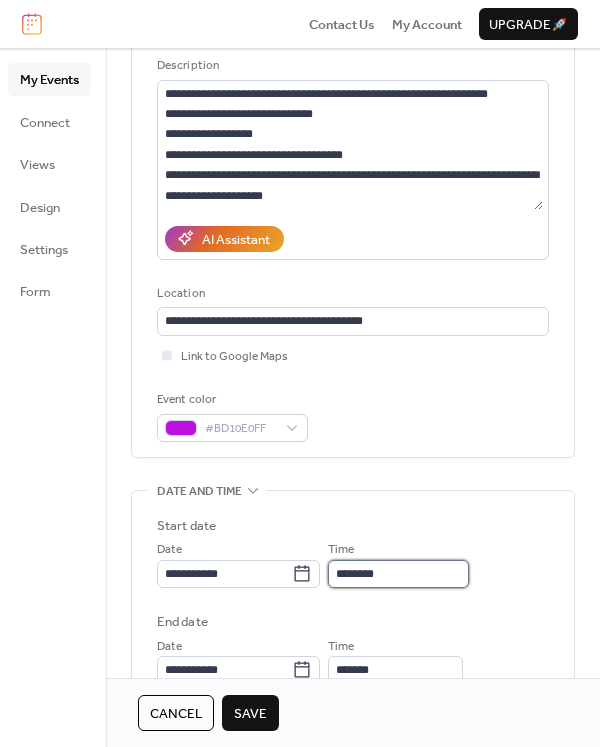 click on "********" at bounding box center [398, 574] 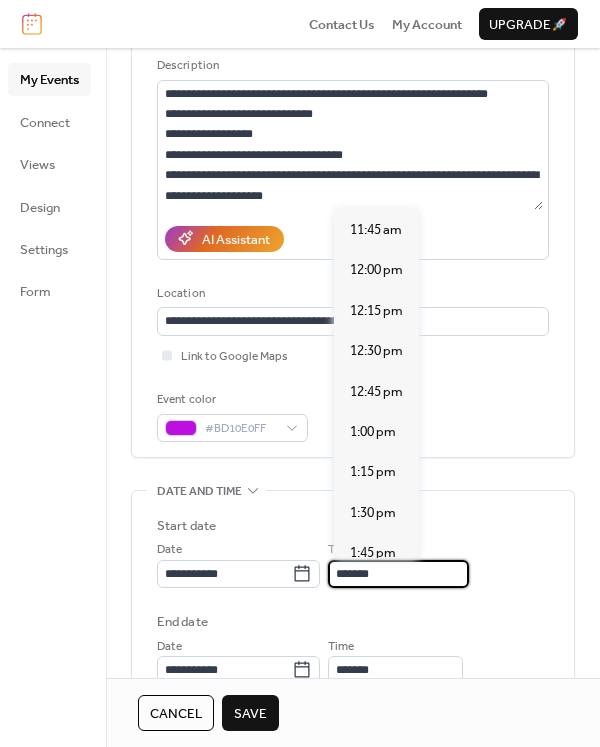 scroll, scrollTop: 2845, scrollLeft: 0, axis: vertical 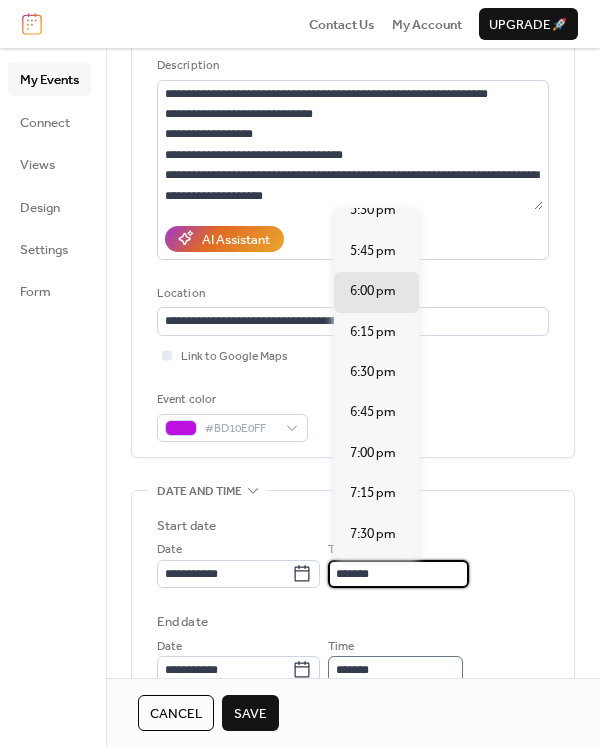 type on "*******" 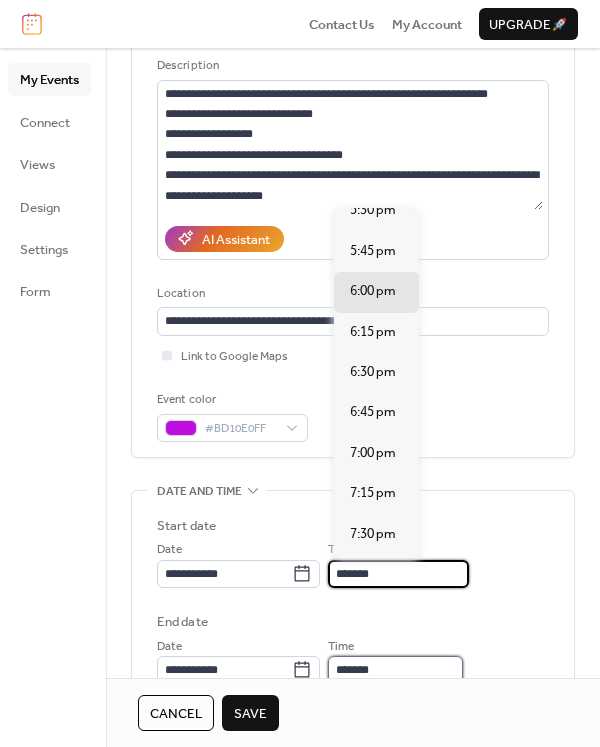 click on "*******" at bounding box center (395, 670) 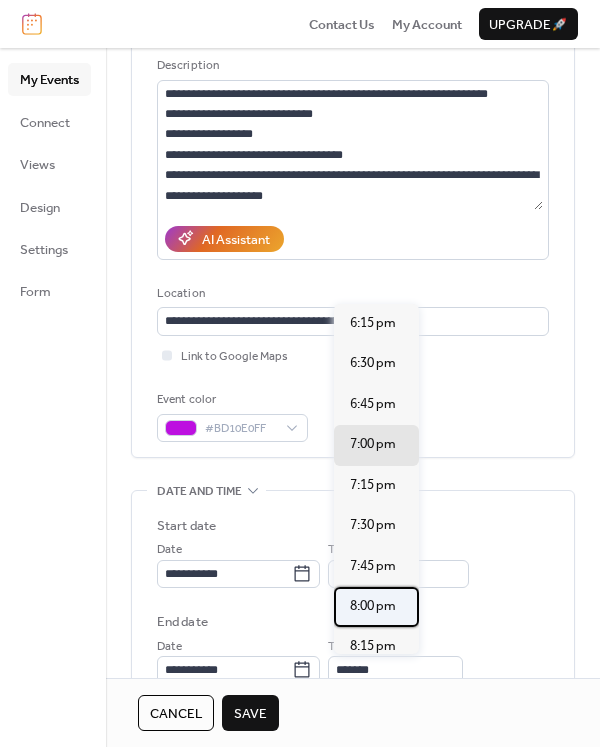 click on "8:00 pm" at bounding box center [373, 606] 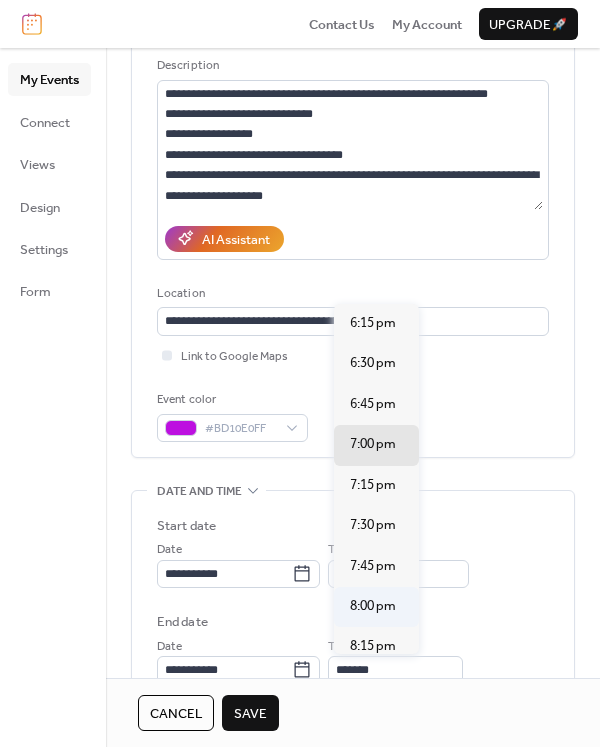 type on "*******" 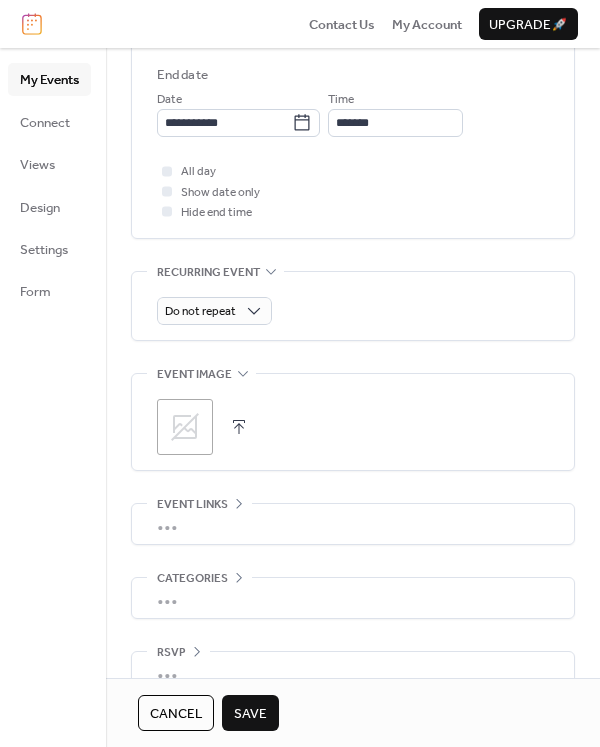 scroll, scrollTop: 766, scrollLeft: 0, axis: vertical 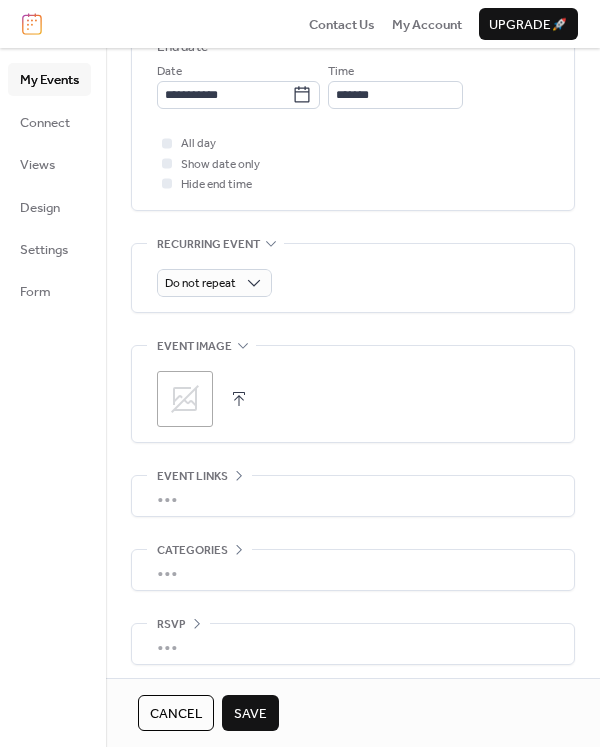 click at bounding box center [239, 399] 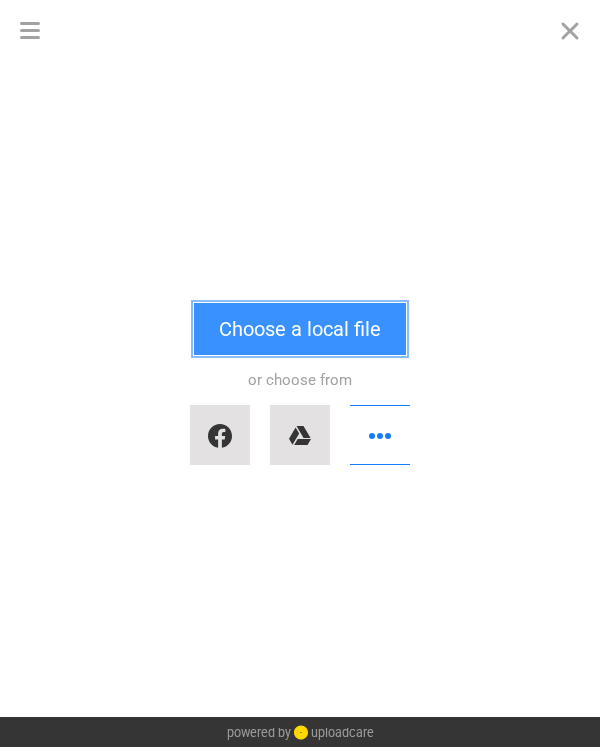 click on "Choose a local file" at bounding box center [300, 329] 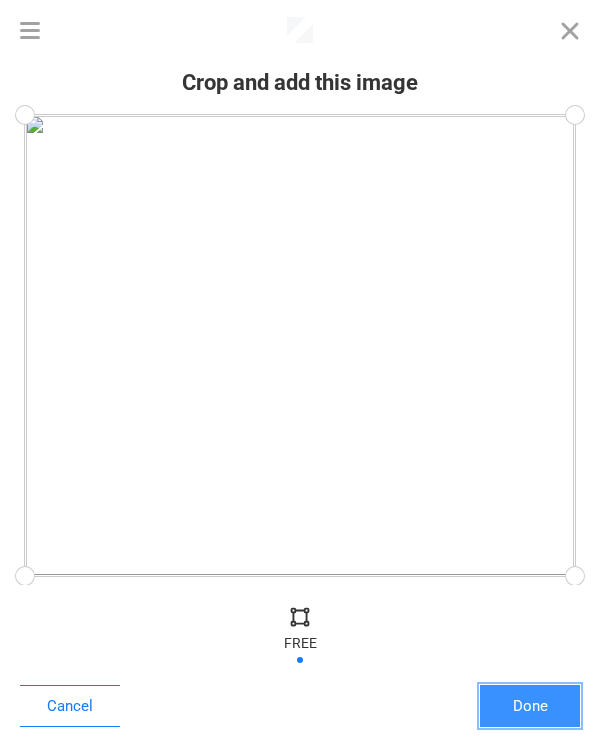 click on "Done" at bounding box center [530, 706] 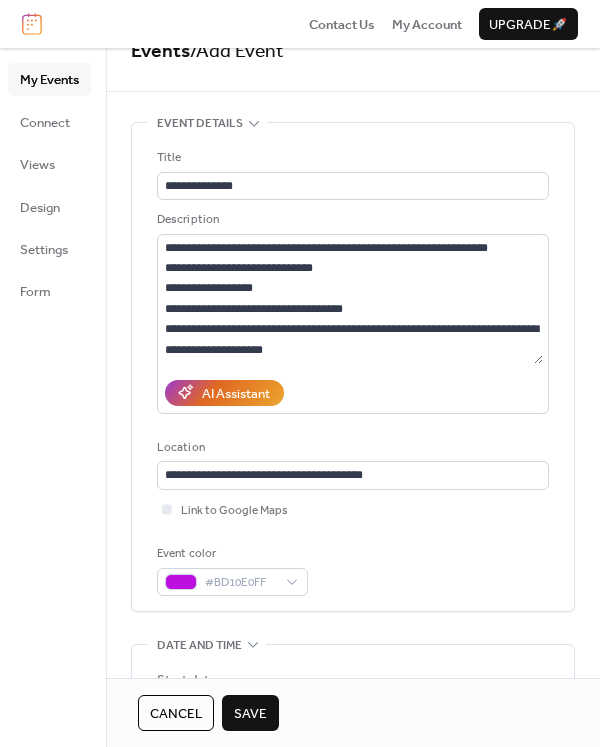 scroll, scrollTop: 0, scrollLeft: 0, axis: both 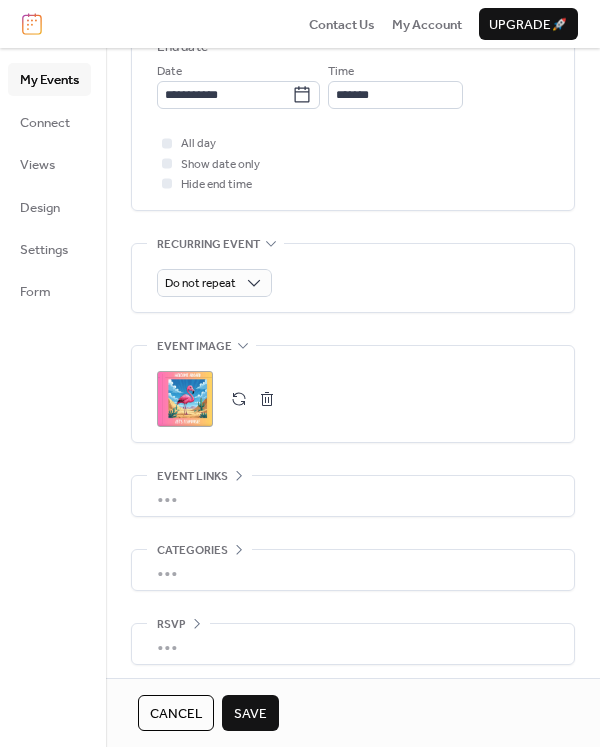 click 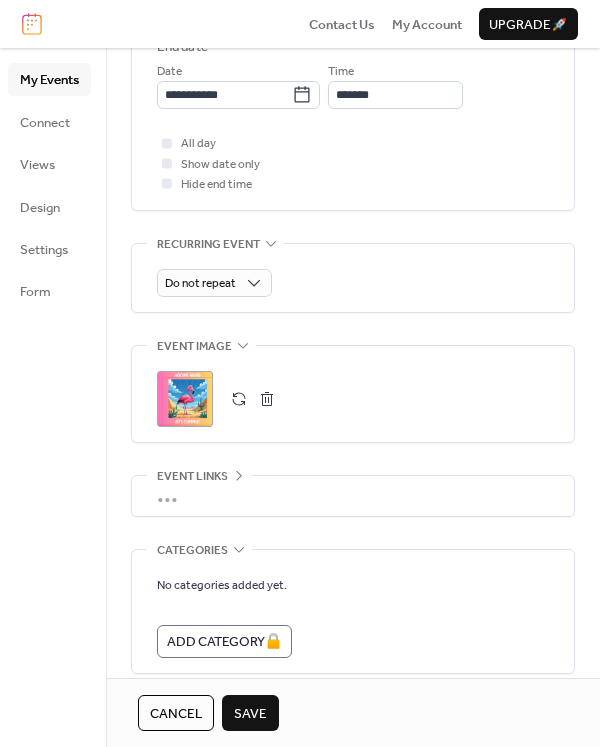 scroll, scrollTop: 766, scrollLeft: 0, axis: vertical 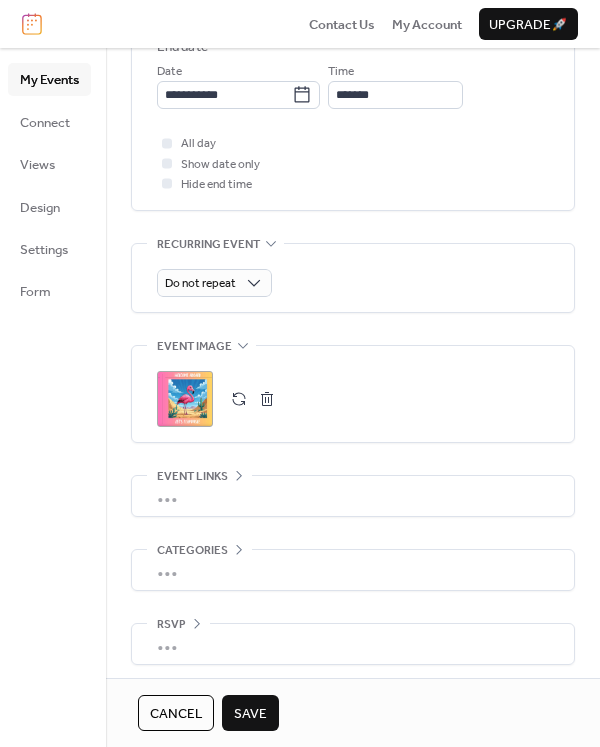 click 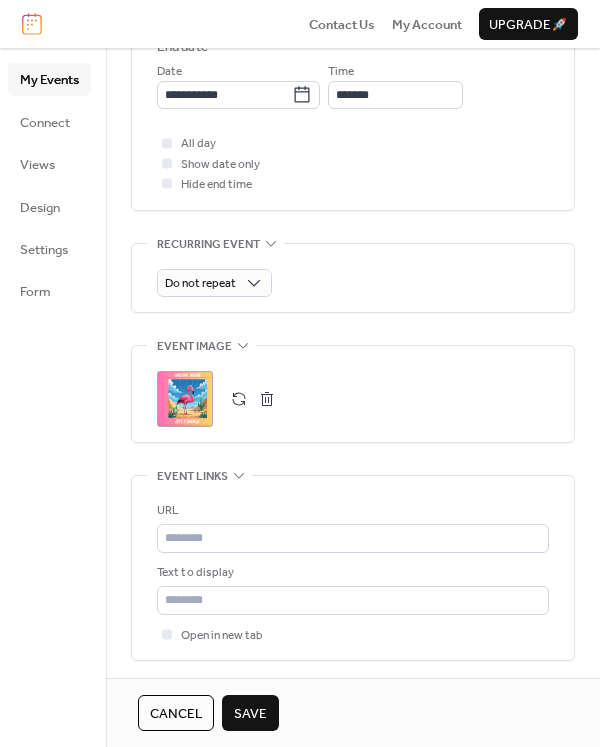 click 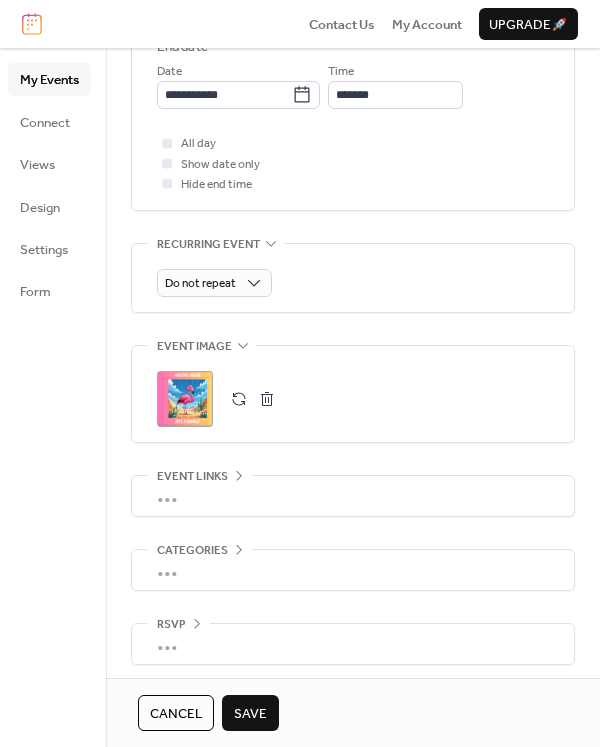 scroll, scrollTop: 766, scrollLeft: 0, axis: vertical 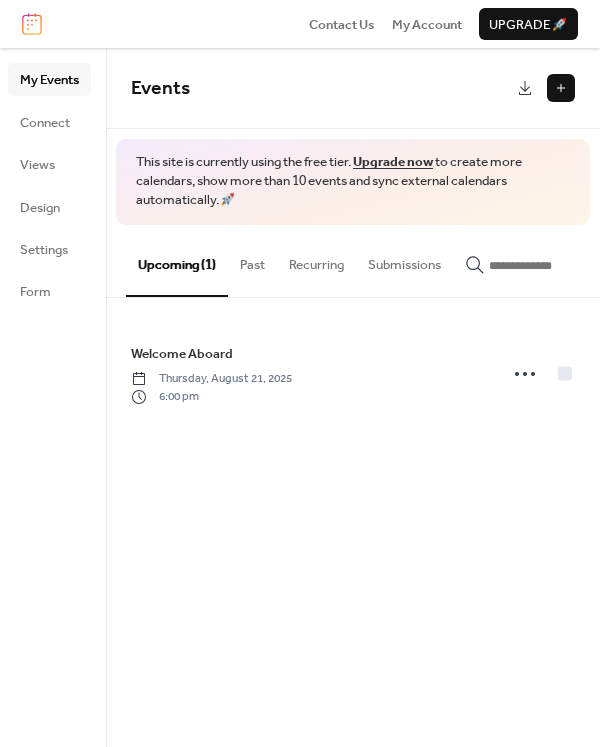 click at bounding box center (561, 88) 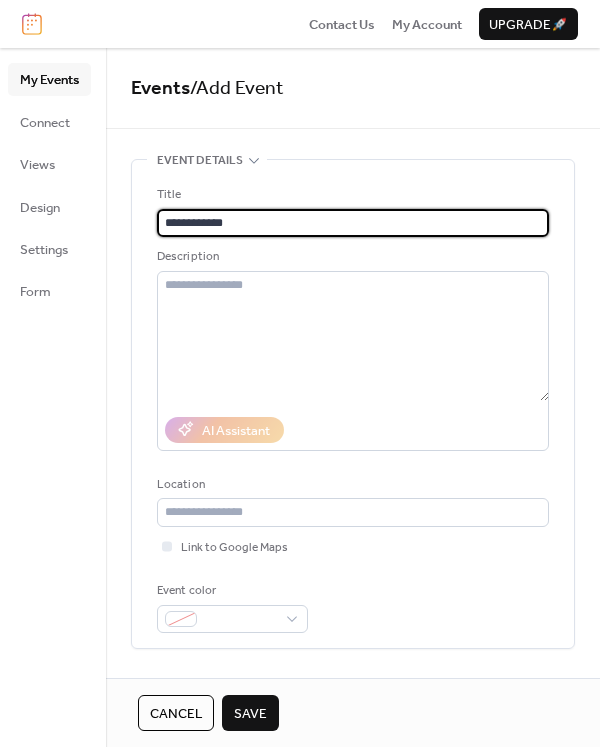 type on "**********" 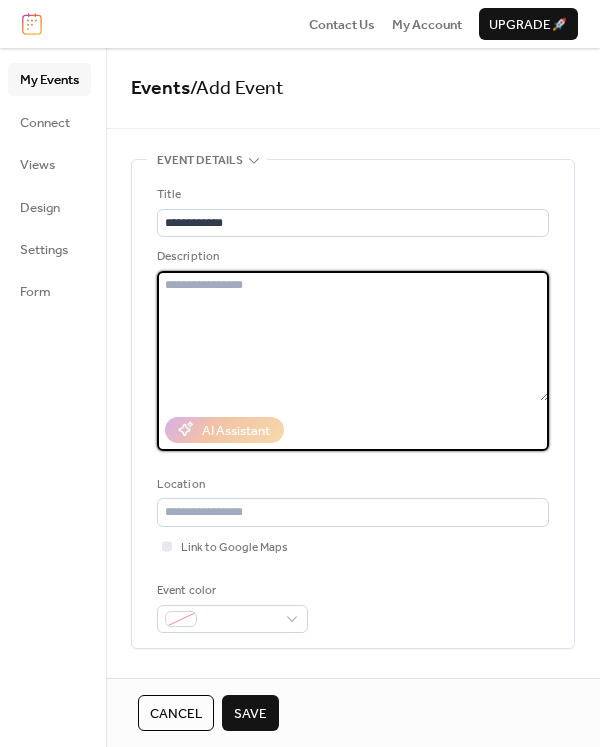 click at bounding box center (353, 336) 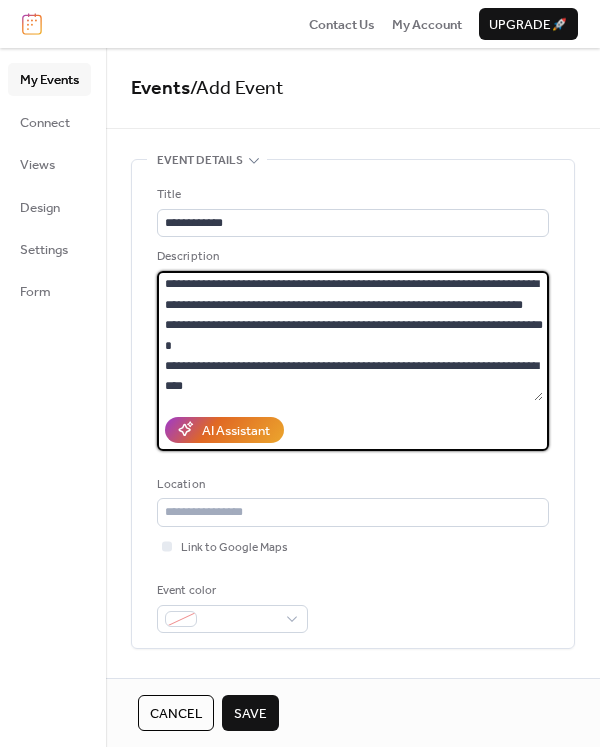 scroll, scrollTop: 61, scrollLeft: 0, axis: vertical 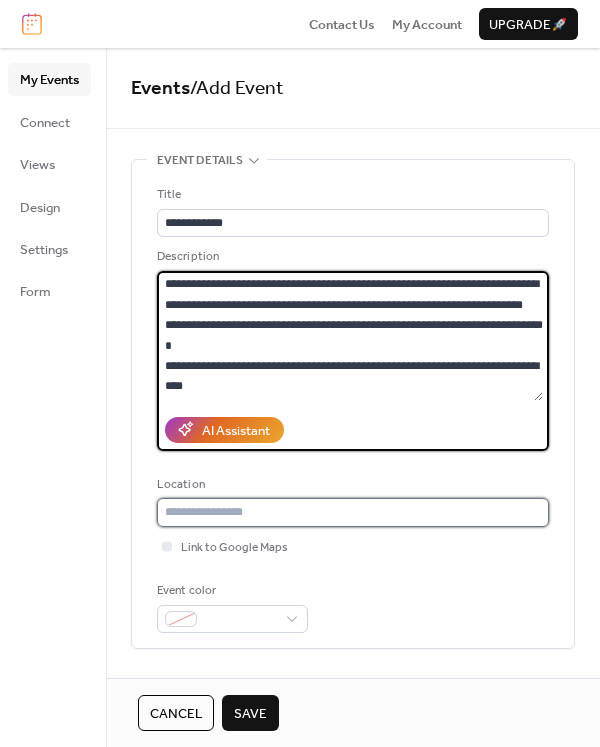 click at bounding box center [353, 512] 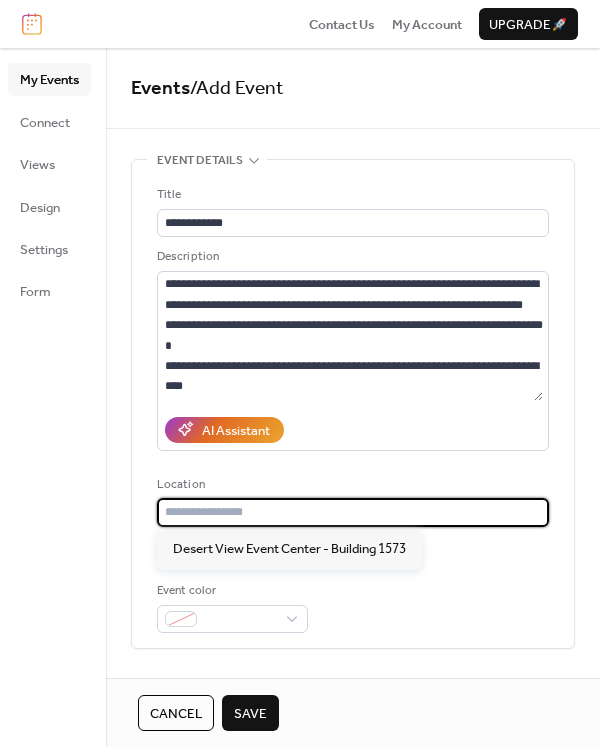 paste on "**********" 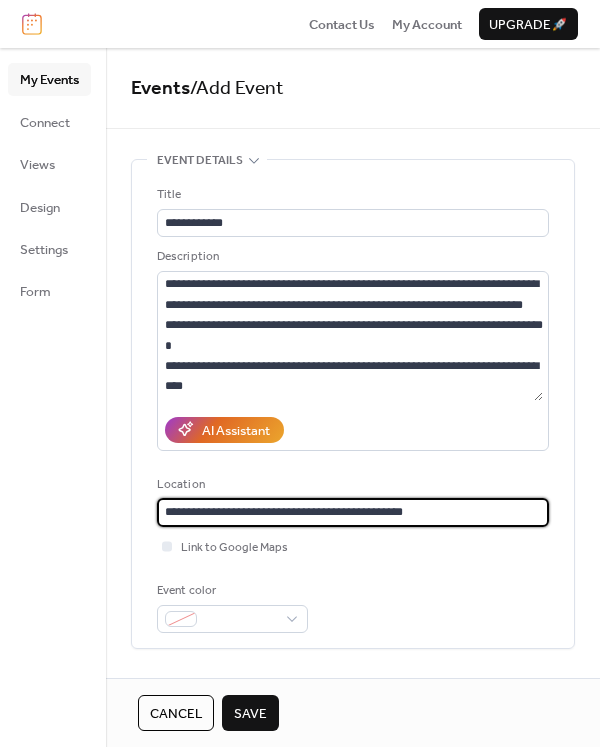 scroll, scrollTop: 60, scrollLeft: 0, axis: vertical 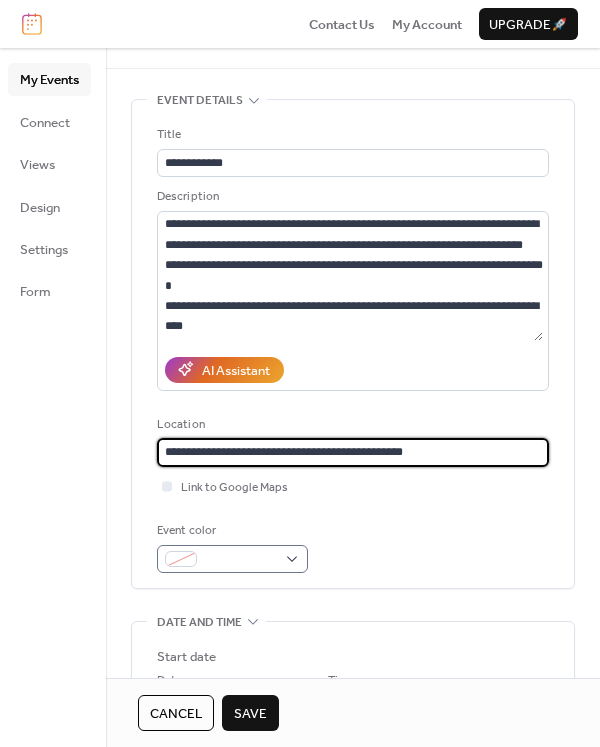 type on "**********" 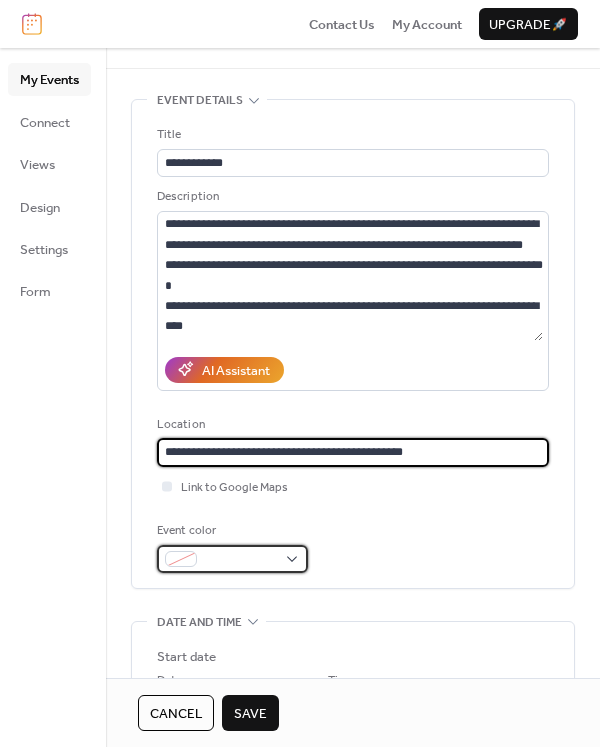 click at bounding box center (232, 559) 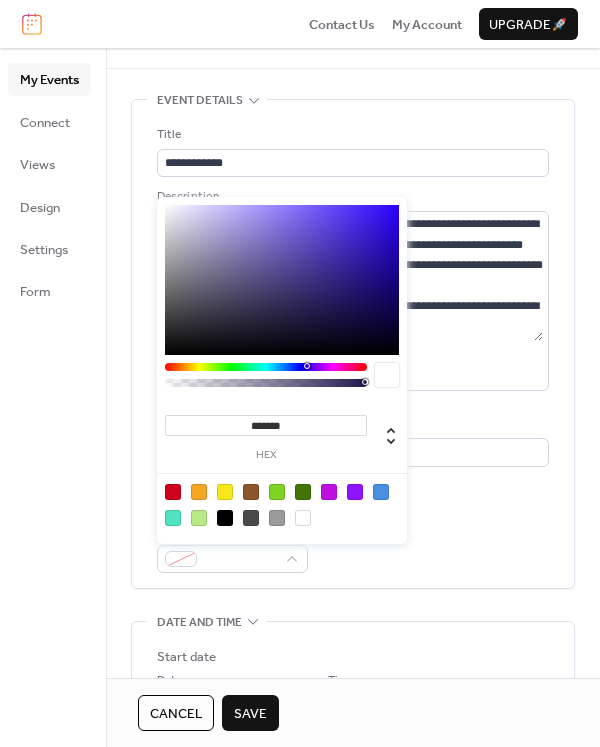 click at bounding box center [381, 492] 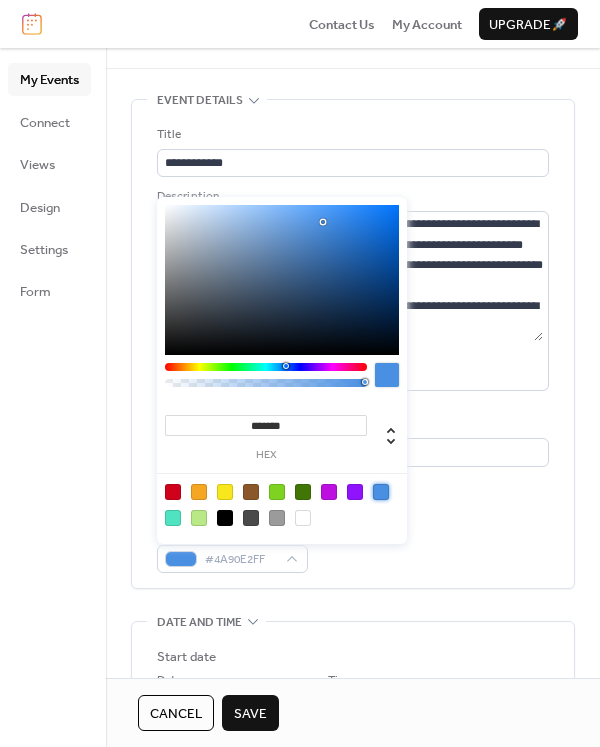 click at bounding box center [173, 518] 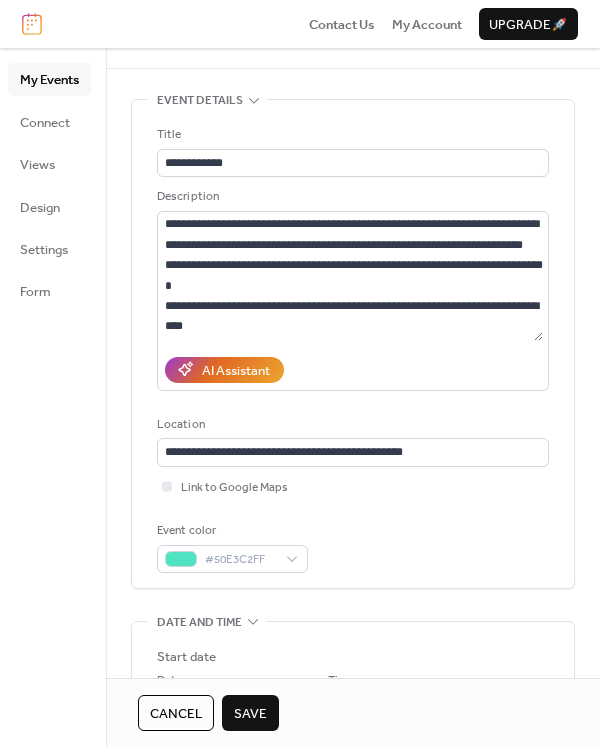 click on "**********" at bounding box center (353, 349) 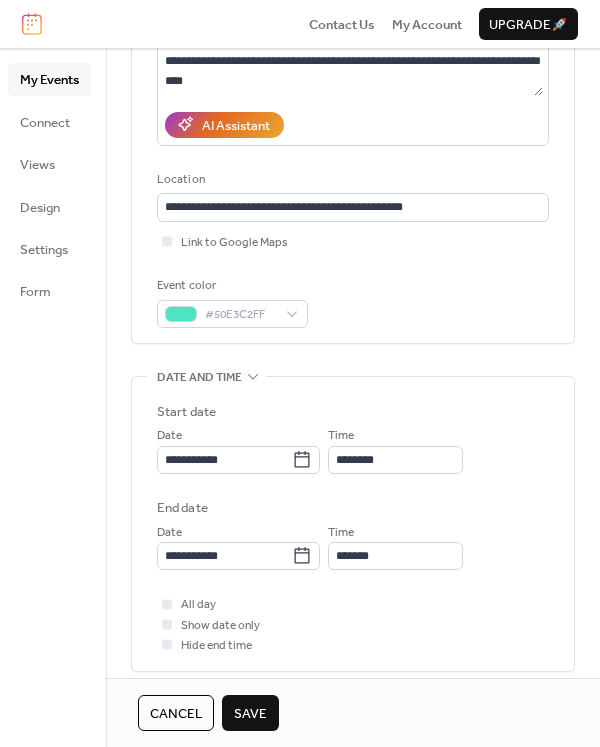 scroll, scrollTop: 310, scrollLeft: 0, axis: vertical 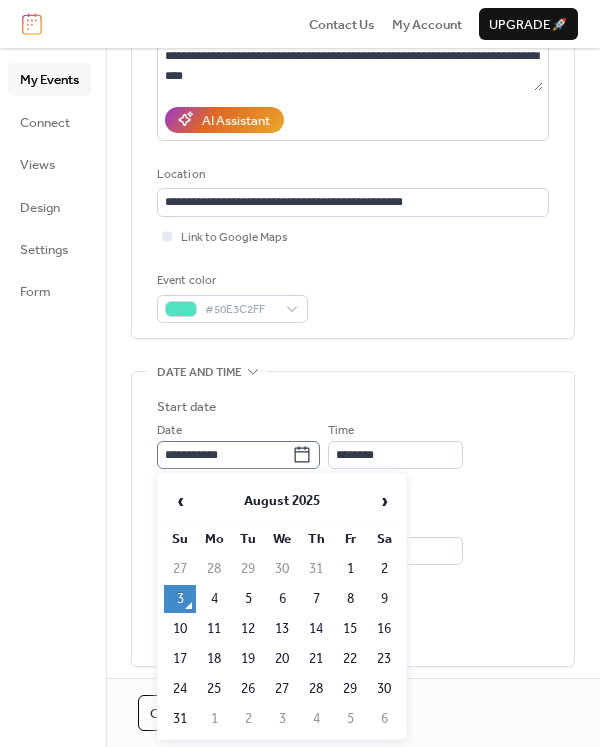 click 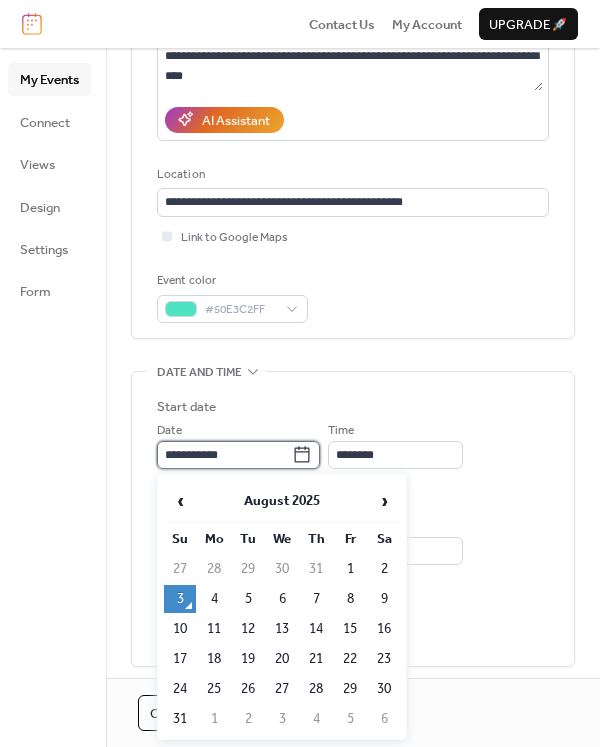 click on "**********" at bounding box center [224, 455] 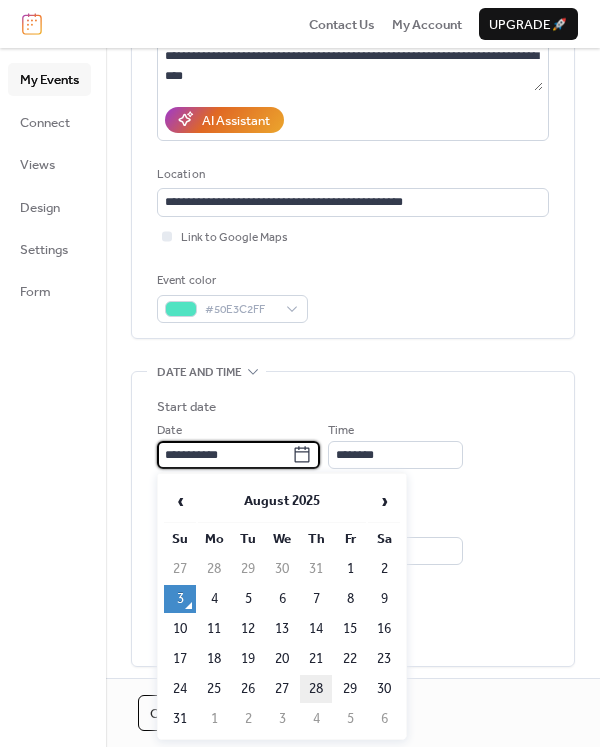 click on "28" at bounding box center [316, 689] 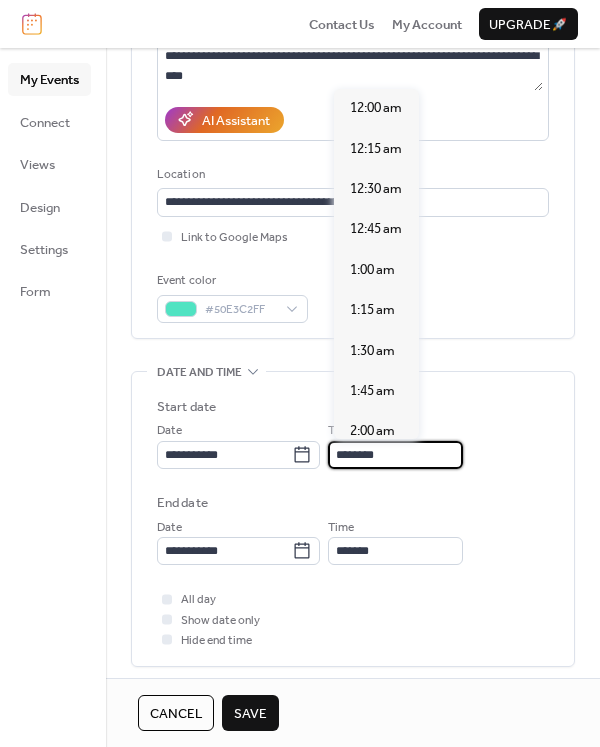 scroll, scrollTop: 1896, scrollLeft: 0, axis: vertical 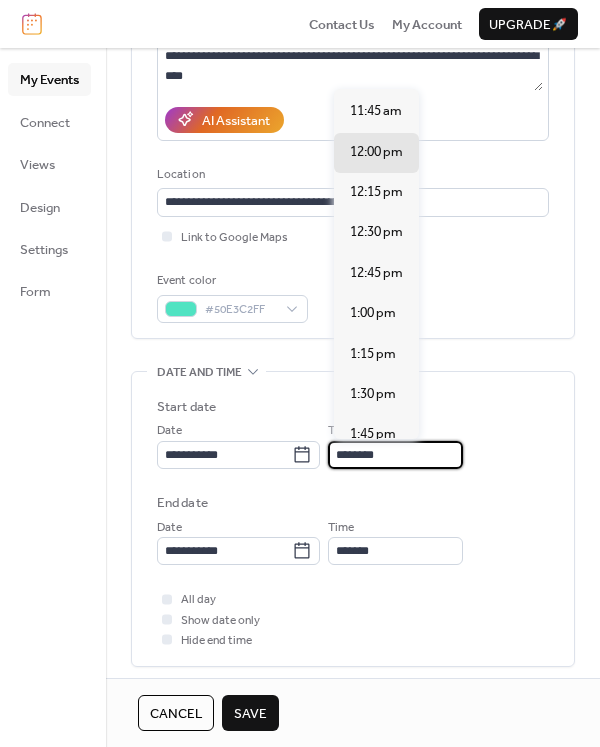 drag, startPoint x: 350, startPoint y: 451, endPoint x: 334, endPoint y: 450, distance: 16.03122 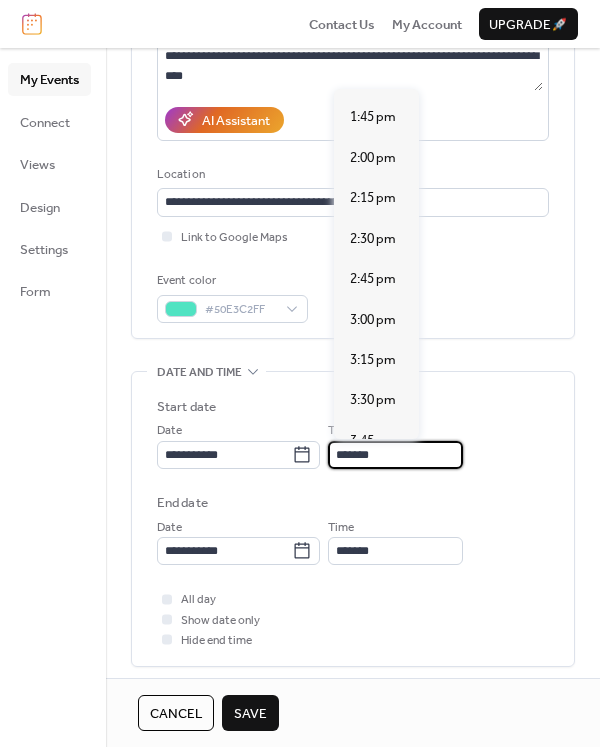 scroll, scrollTop: 2845, scrollLeft: 0, axis: vertical 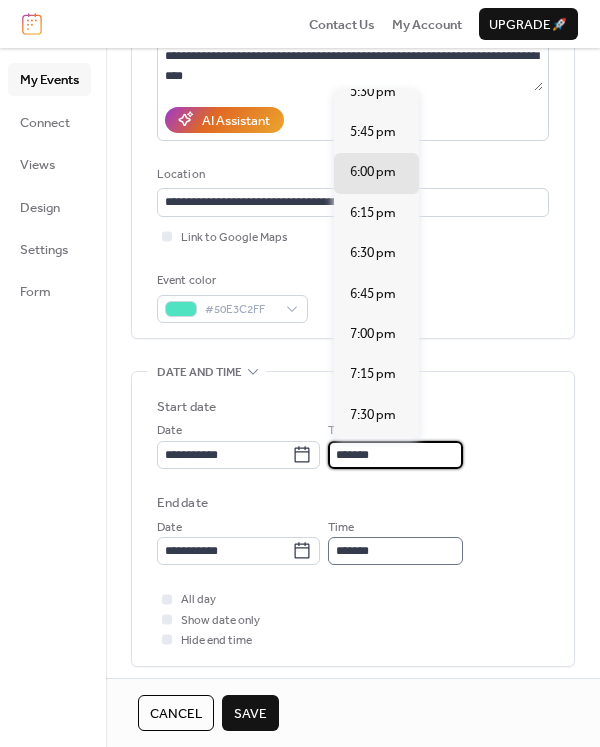 type on "*******" 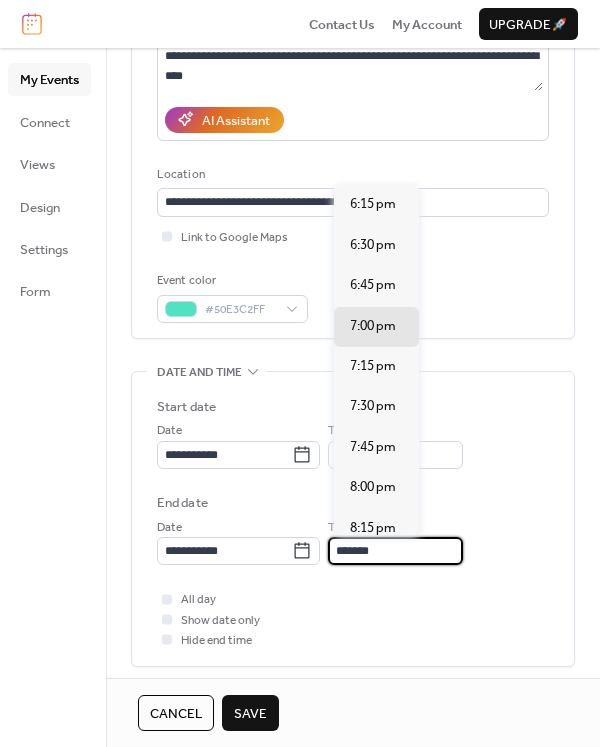 click on "*******" at bounding box center (395, 551) 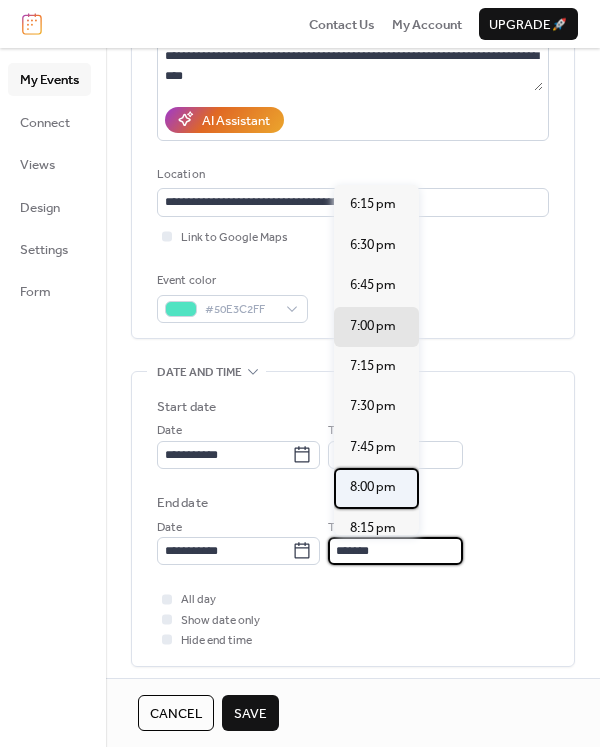 click on "8:00 pm" at bounding box center [373, 487] 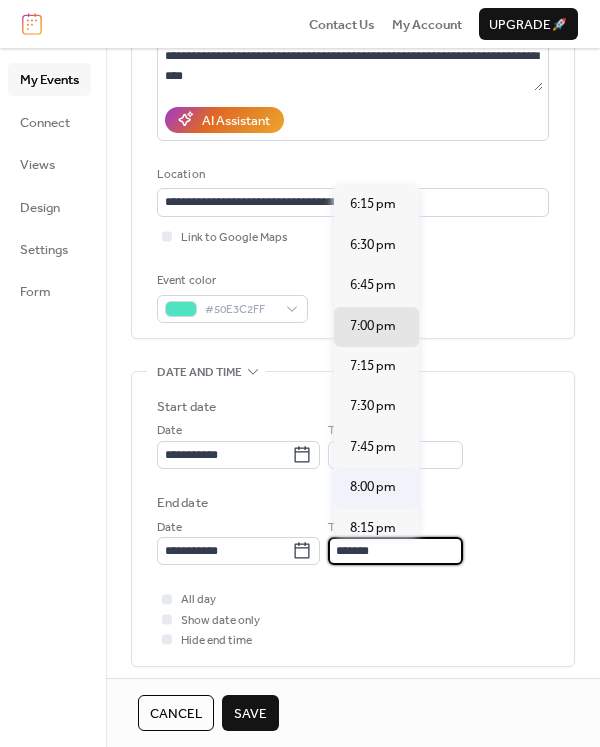 type on "*******" 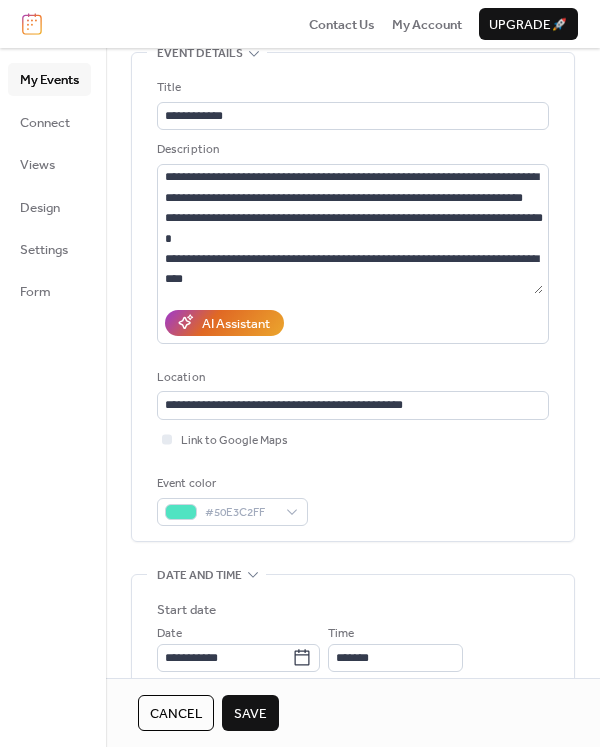 scroll, scrollTop: 0, scrollLeft: 0, axis: both 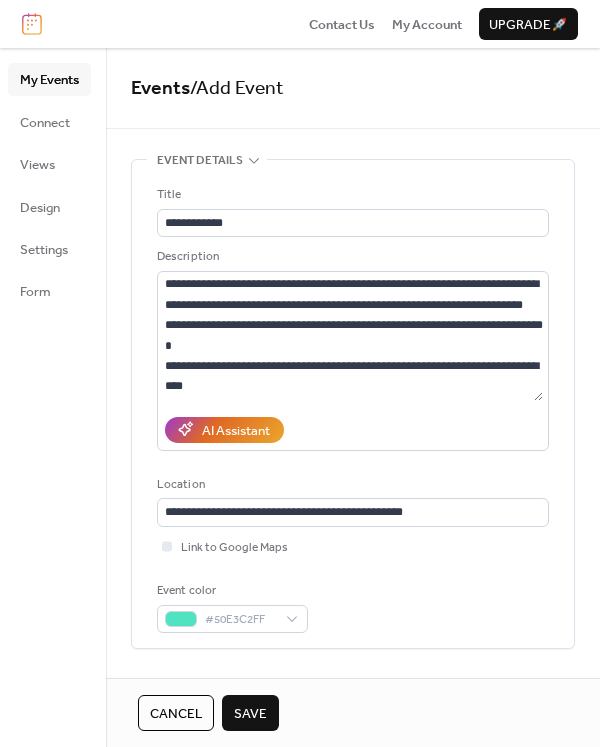 click on "Save" at bounding box center [250, 714] 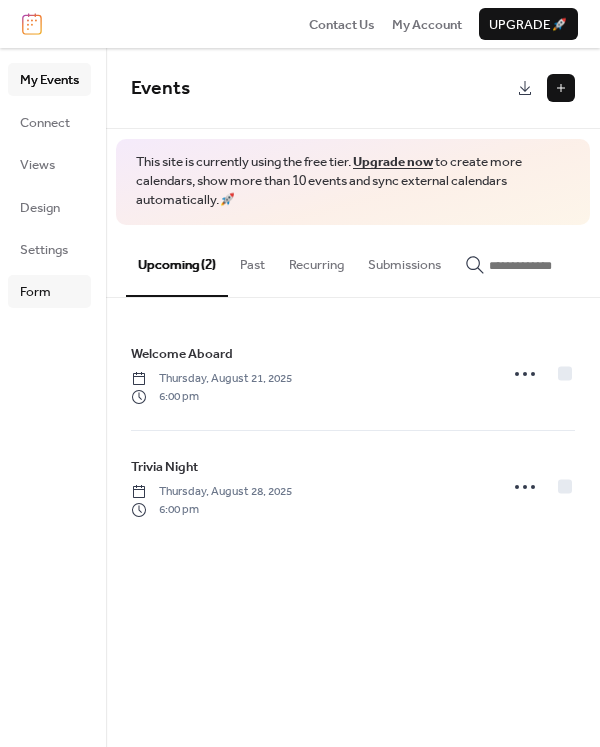 click on "Form" at bounding box center [35, 292] 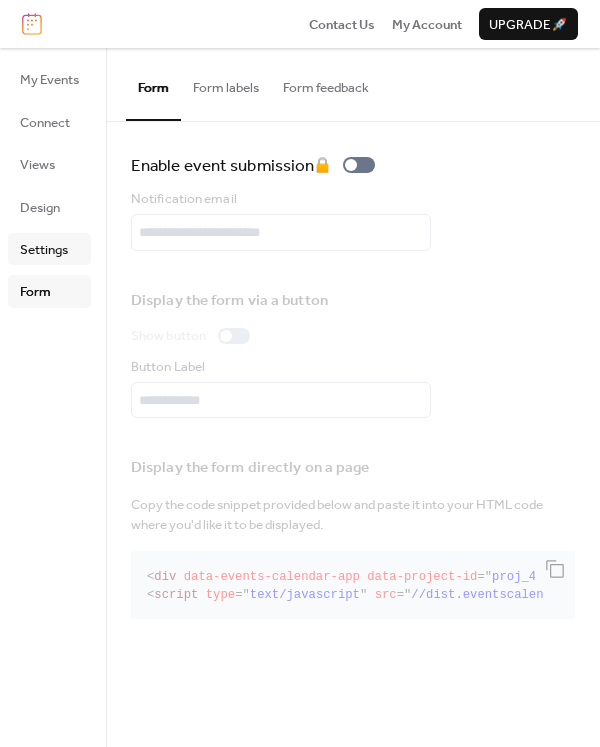 click on "Settings" at bounding box center [44, 250] 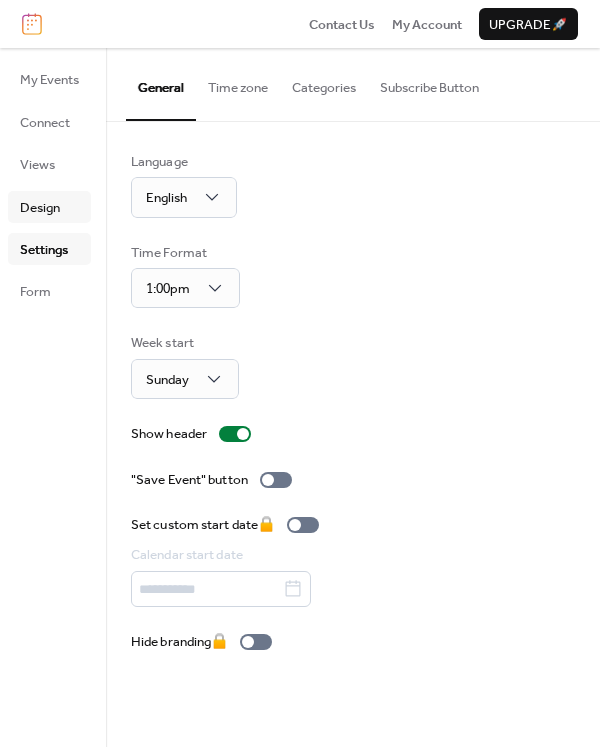 click on "Design" at bounding box center (40, 208) 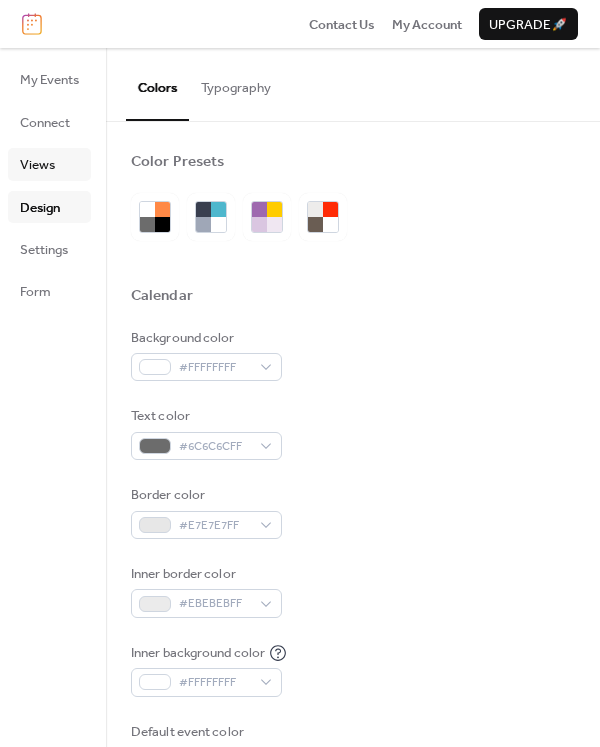 click on "Views" at bounding box center (37, 165) 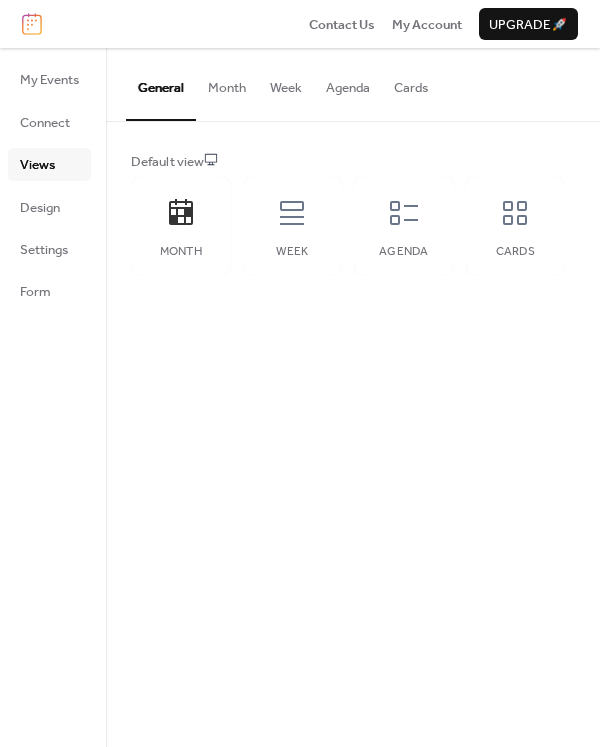 click on "Month" at bounding box center (227, 83) 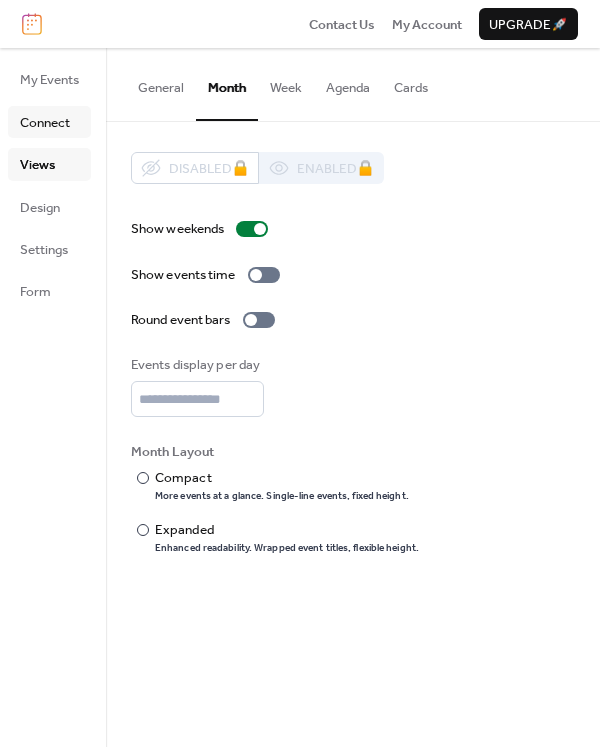 click on "Connect" at bounding box center (45, 123) 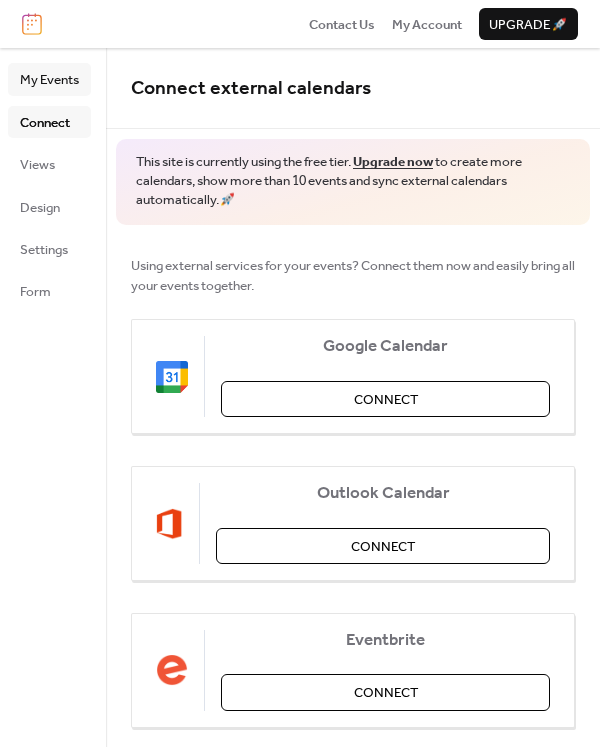 click on "My Events" at bounding box center (49, 80) 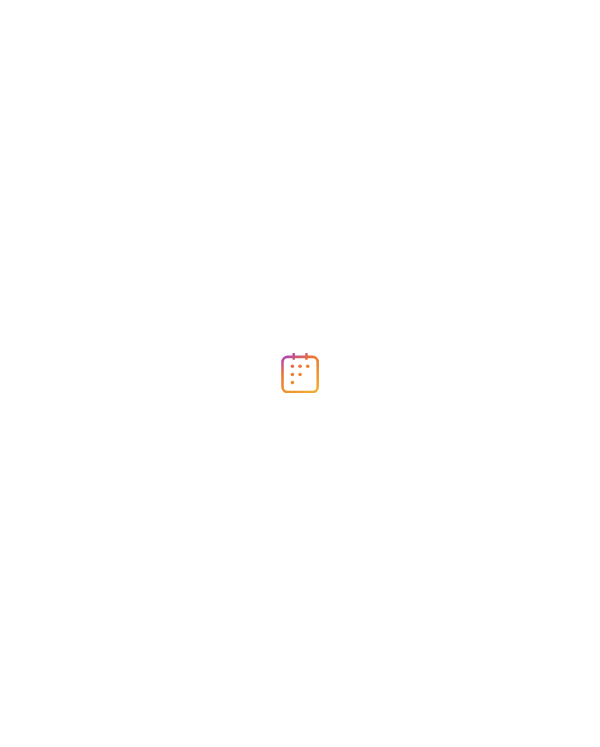 scroll, scrollTop: 0, scrollLeft: 0, axis: both 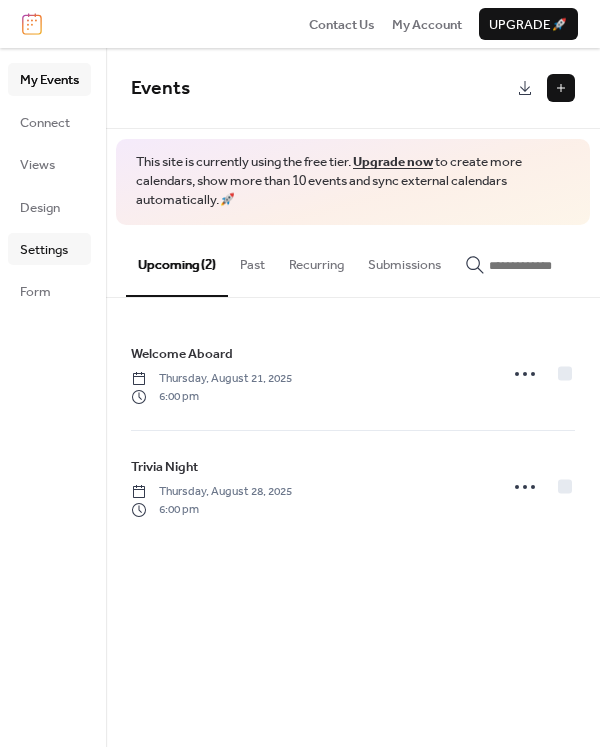 click on "Settings" at bounding box center (44, 250) 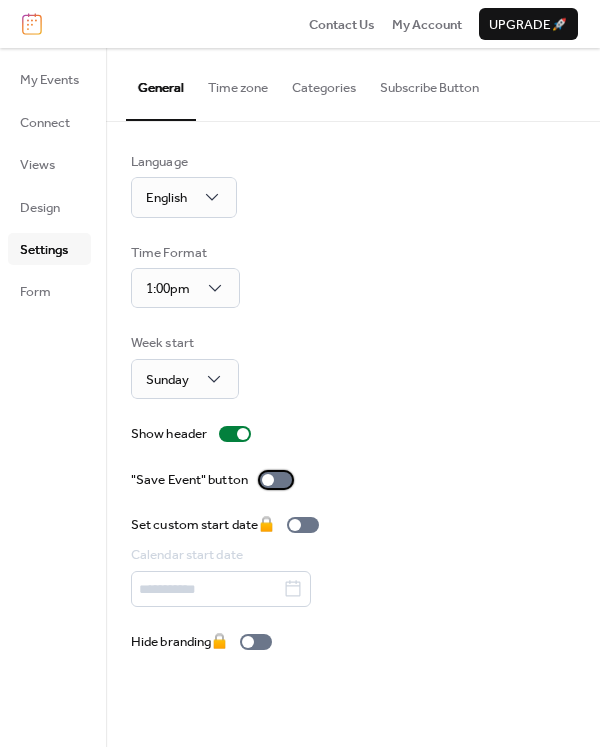 click at bounding box center (276, 480) 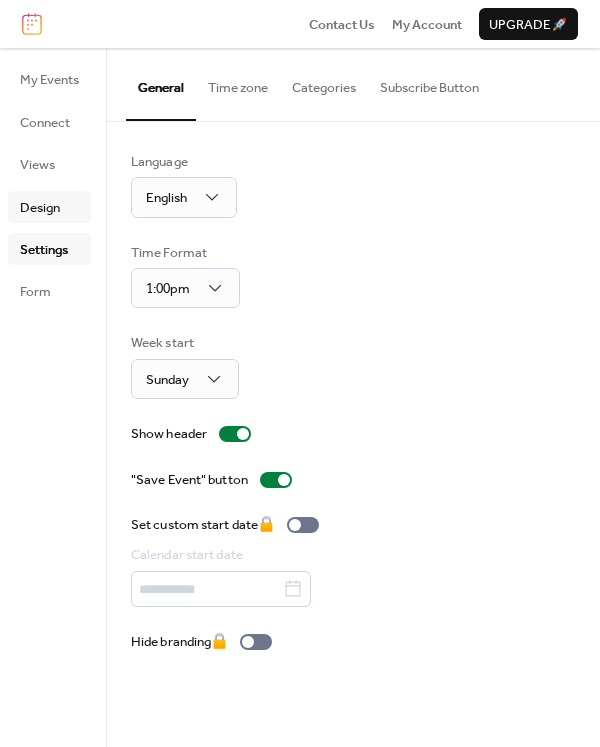 click on "Design" at bounding box center [40, 208] 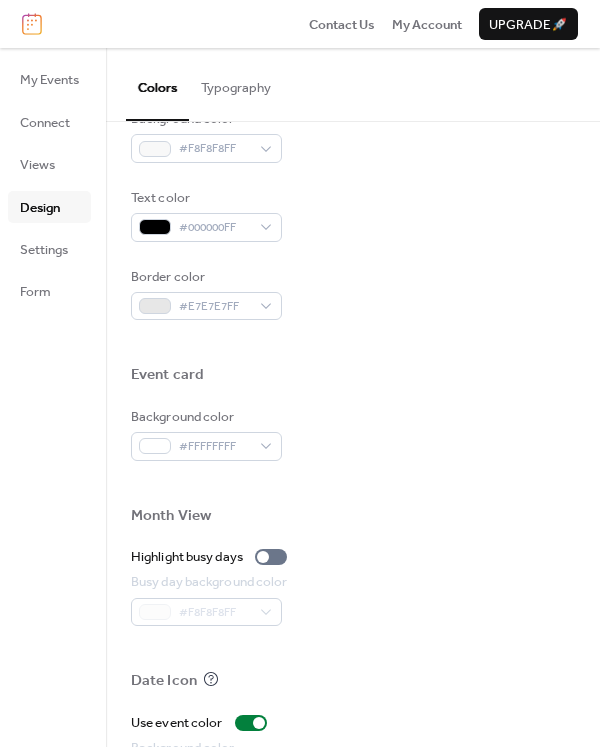 scroll, scrollTop: 905, scrollLeft: 0, axis: vertical 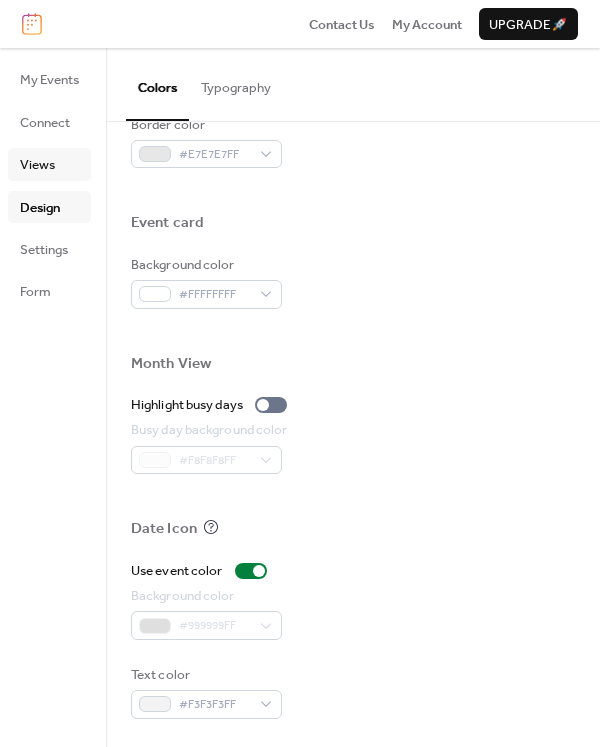click on "Views" at bounding box center [37, 165] 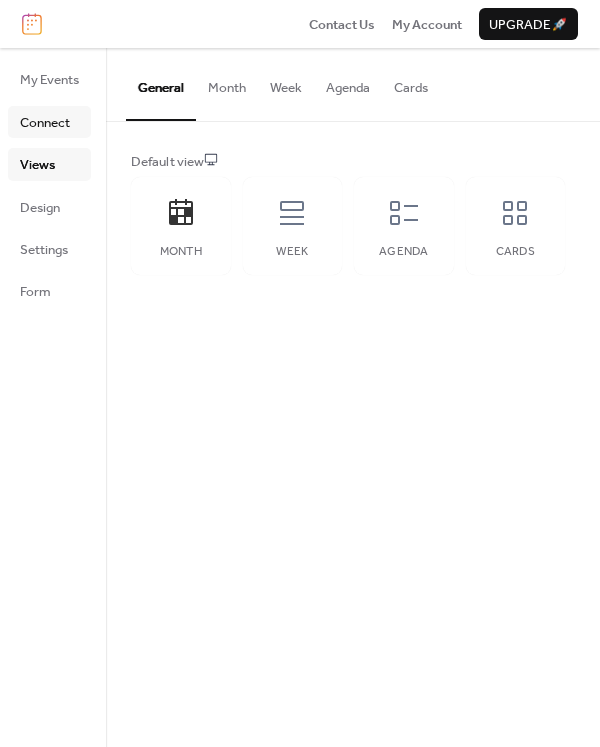 click on "Connect" at bounding box center [45, 123] 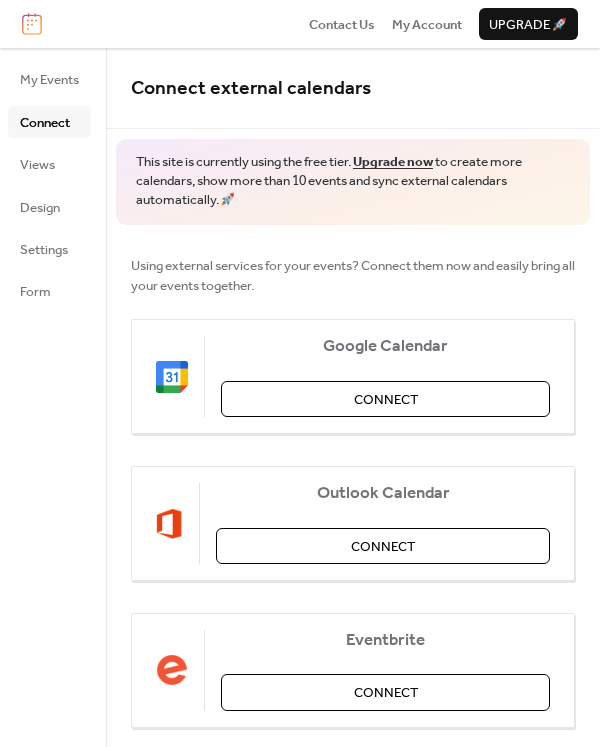 click on "My Events Connect Views Design Settings Form" at bounding box center (53, 397) 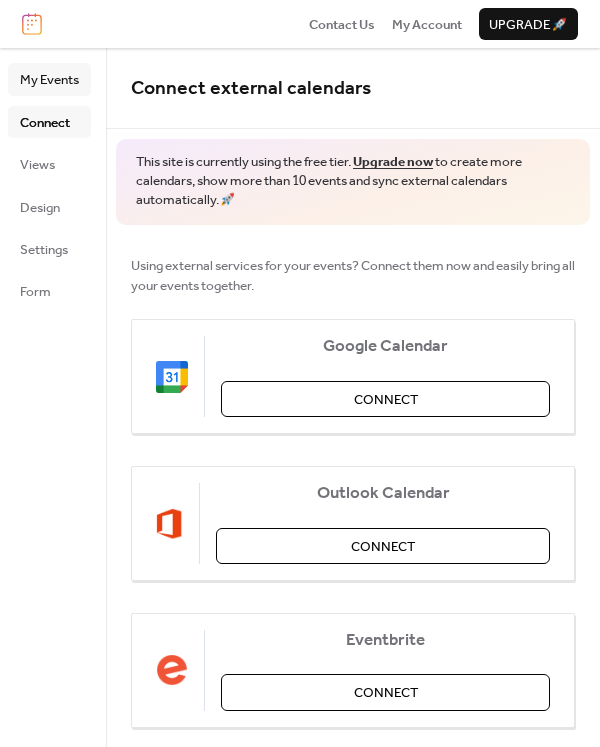 click on "My Events" at bounding box center (49, 80) 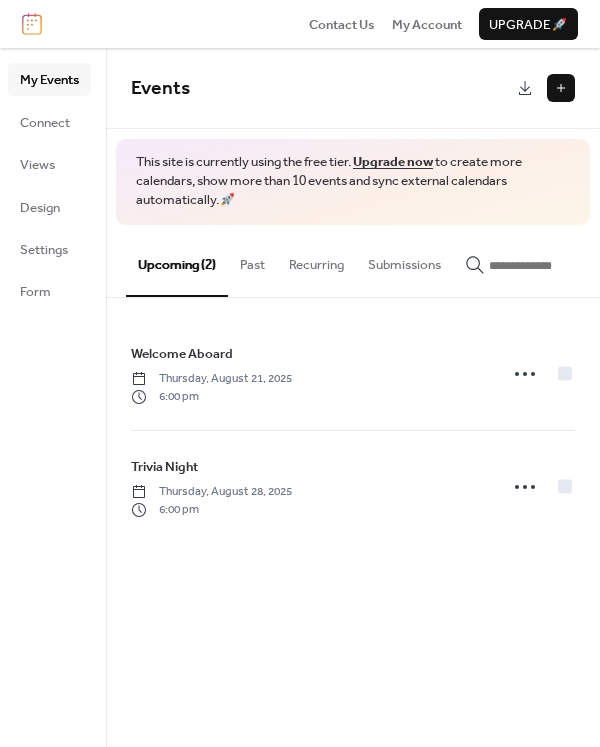 click on "Past" at bounding box center [252, 260] 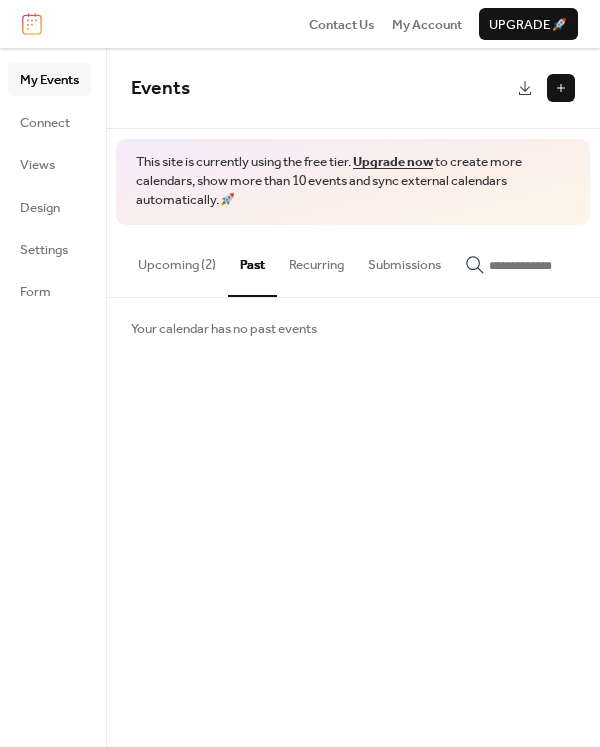 click on "Recurring" at bounding box center [316, 260] 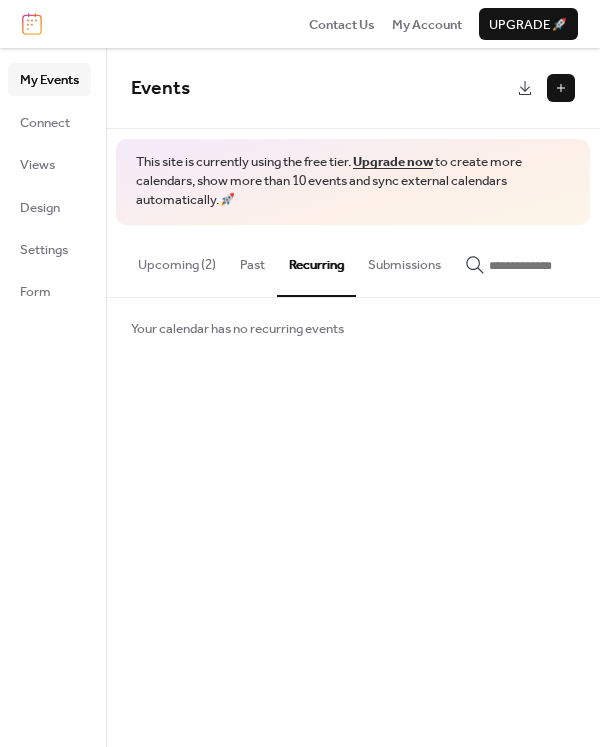 click on "Submissions" at bounding box center [404, 260] 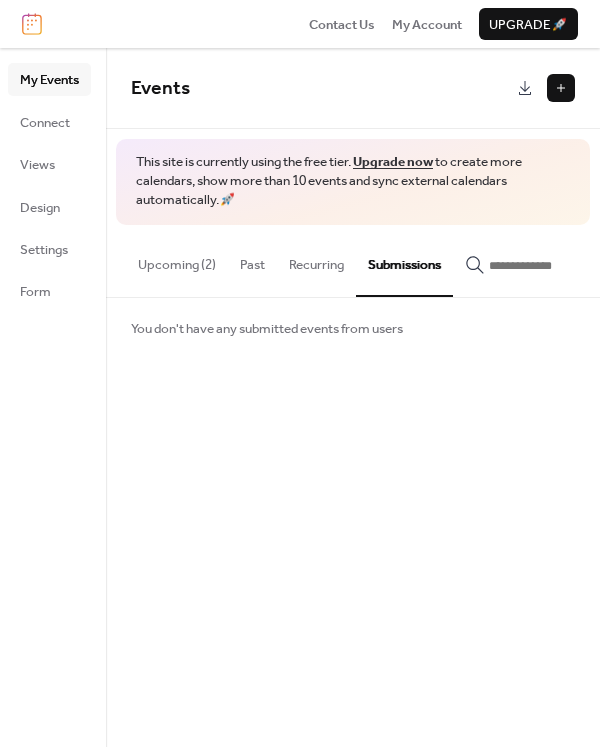 click on "Upcoming (2)" at bounding box center (177, 260) 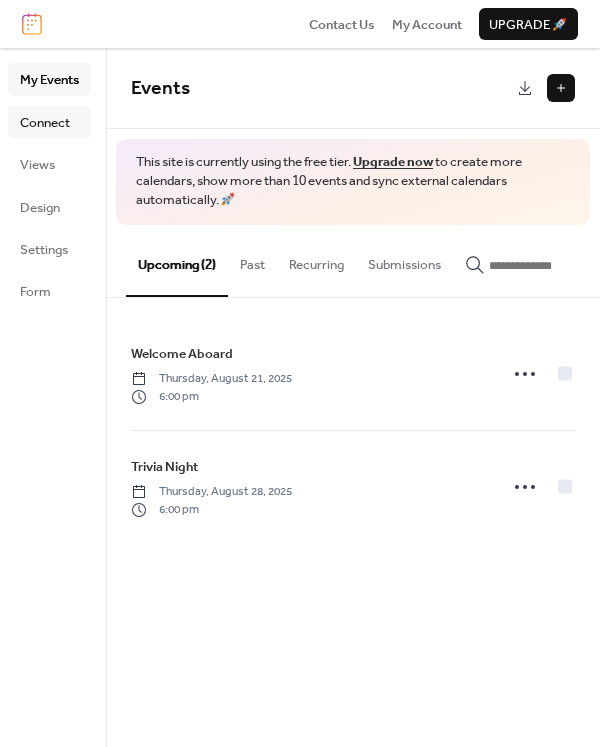 click on "Connect" at bounding box center [45, 123] 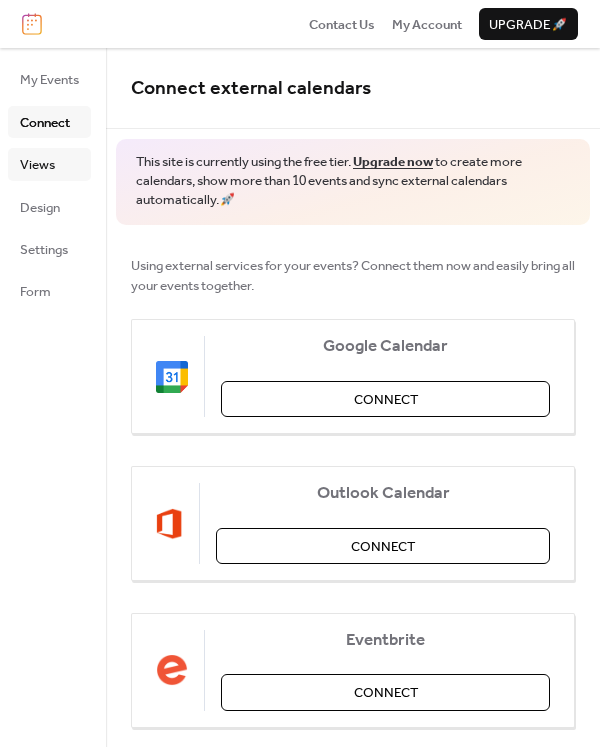 click on "Views" at bounding box center (37, 165) 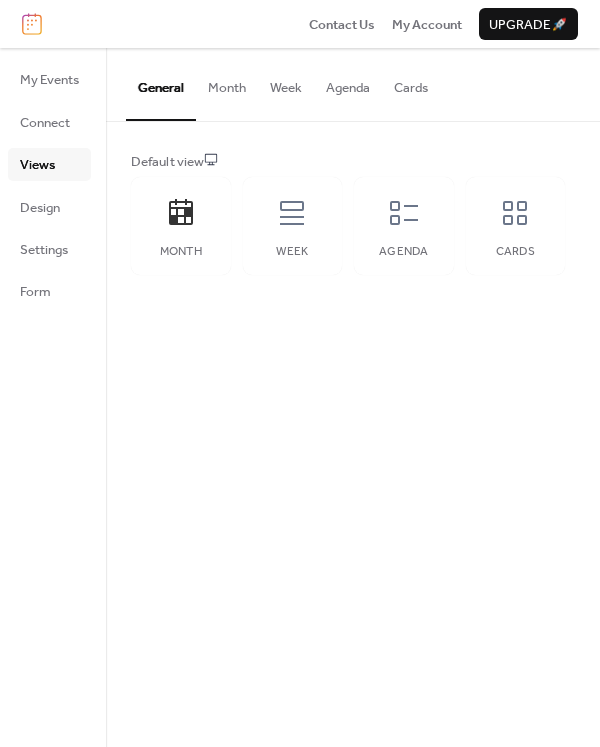click on "Month" at bounding box center [227, 83] 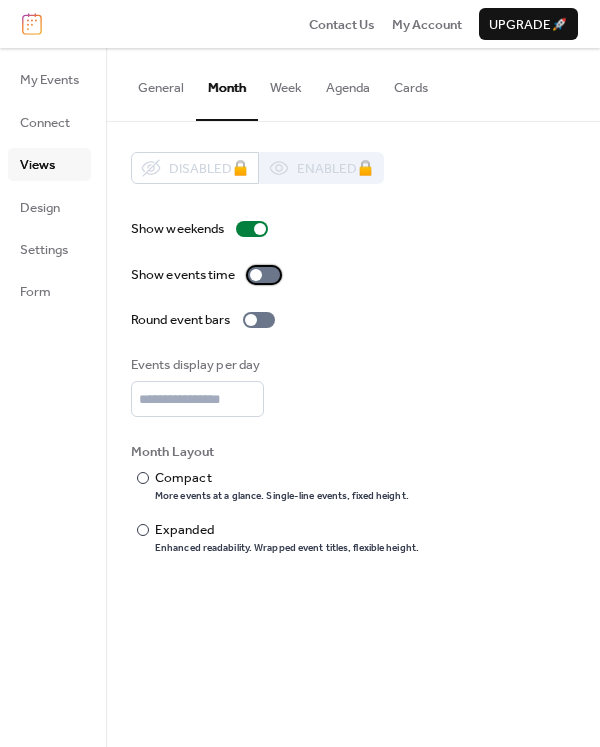 click at bounding box center [264, 275] 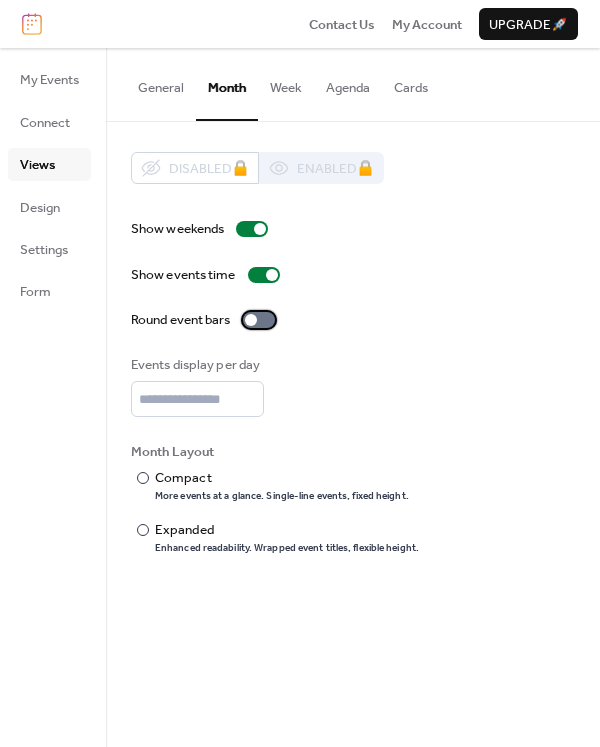 click at bounding box center [259, 320] 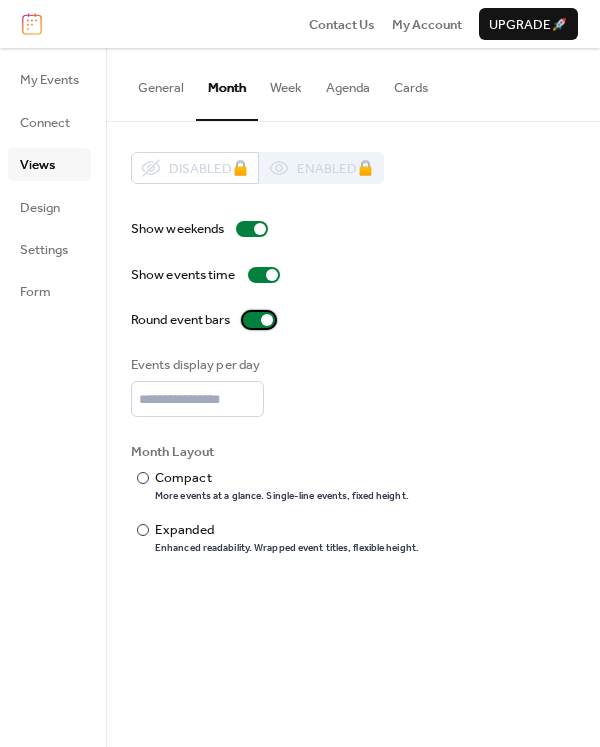 click at bounding box center (267, 320) 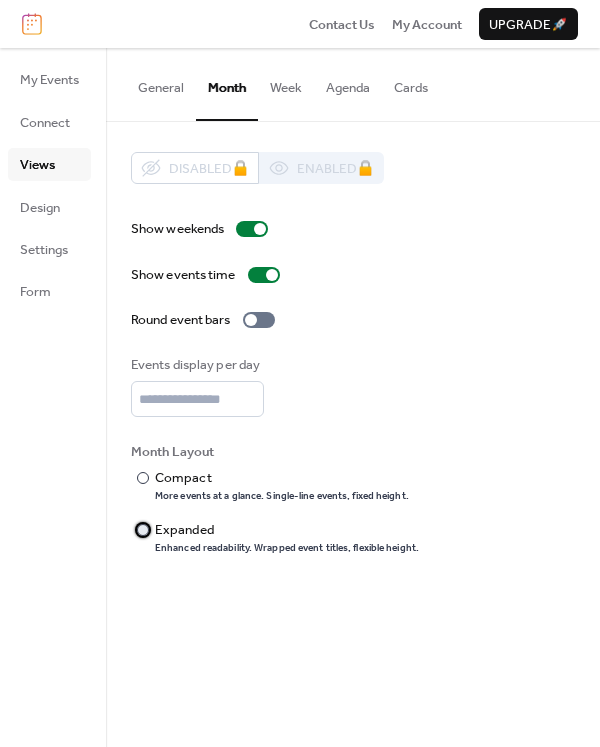 click at bounding box center [143, 530] 